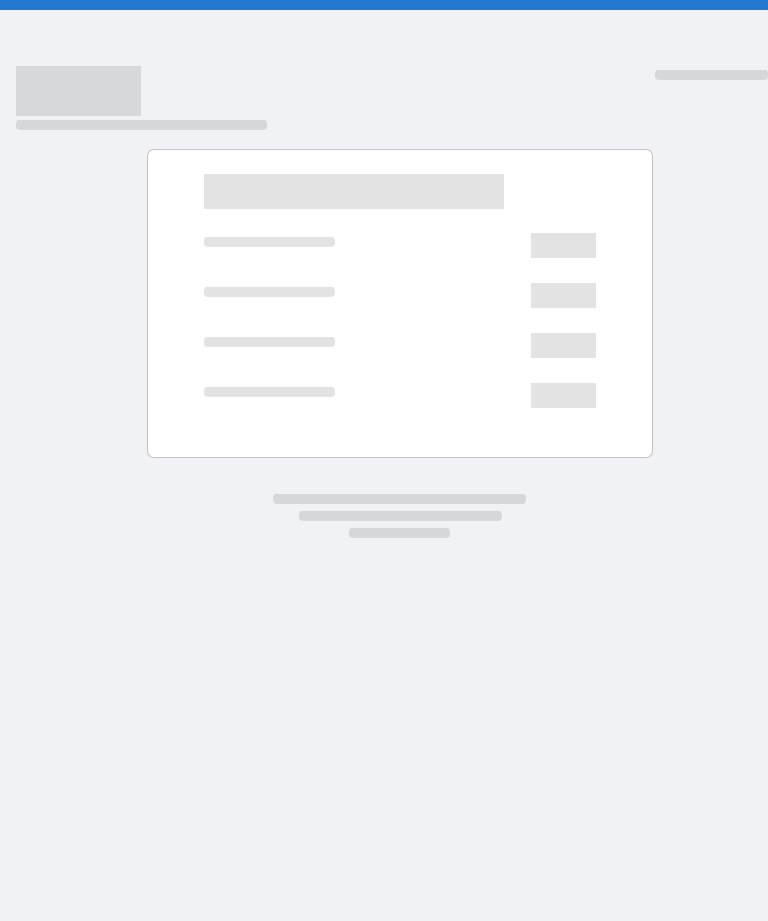 scroll, scrollTop: 0, scrollLeft: 0, axis: both 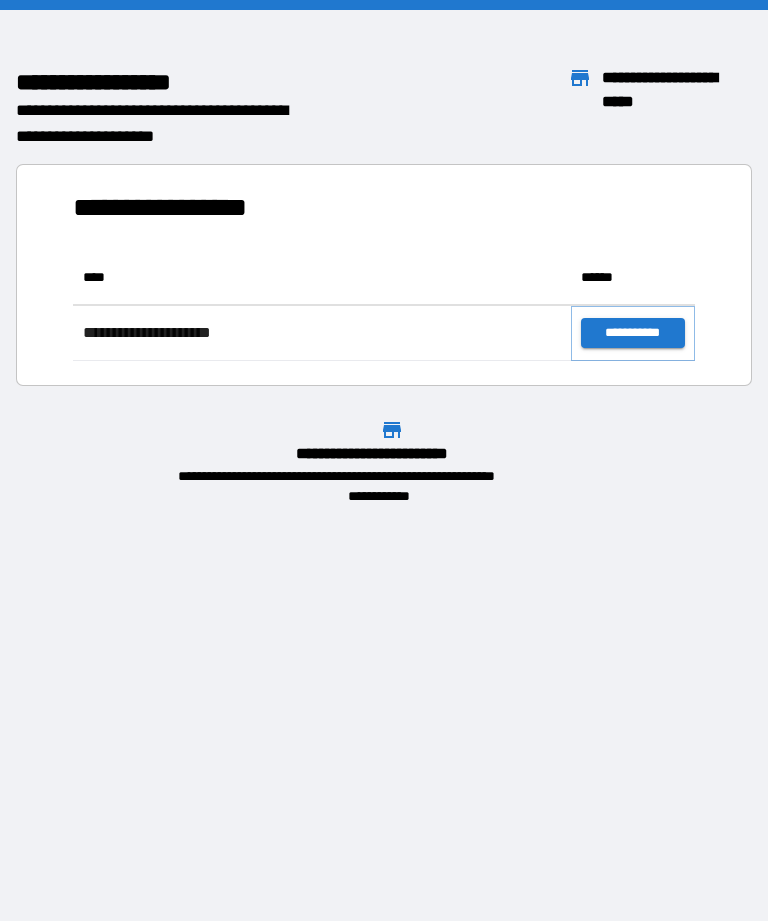 click on "**********" at bounding box center (633, 333) 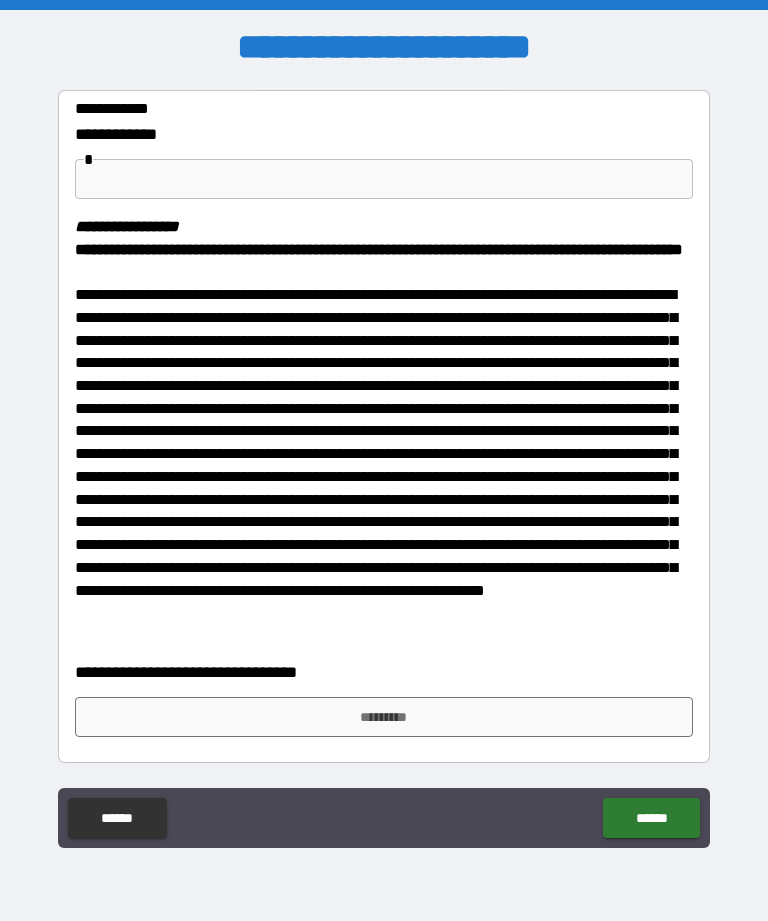 click on "*********" at bounding box center [384, 717] 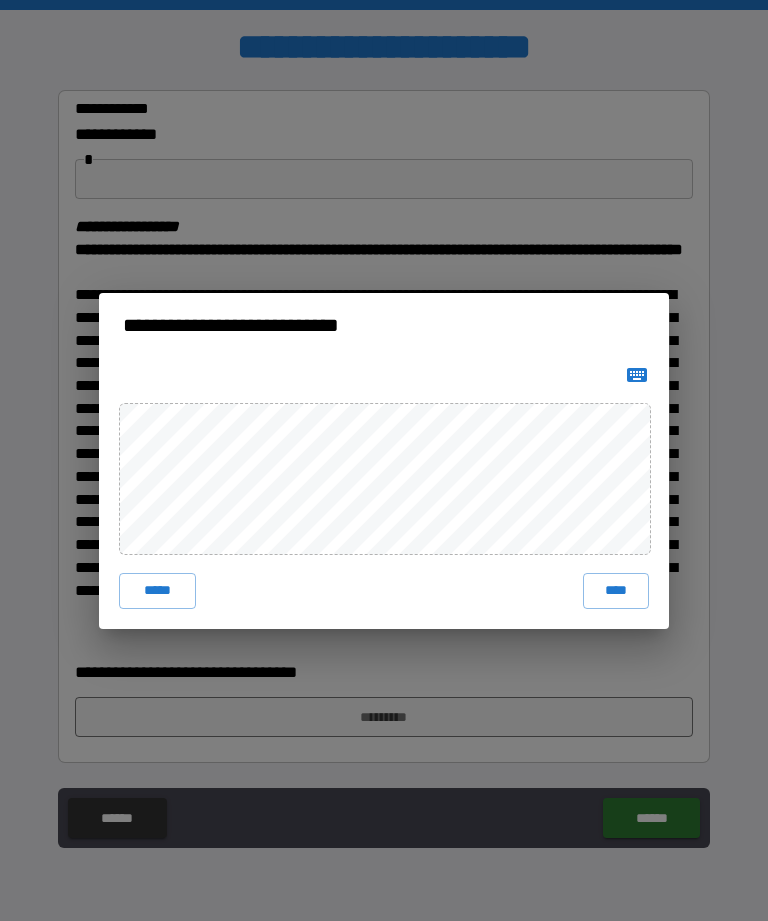 click on "**********" at bounding box center [384, 460] 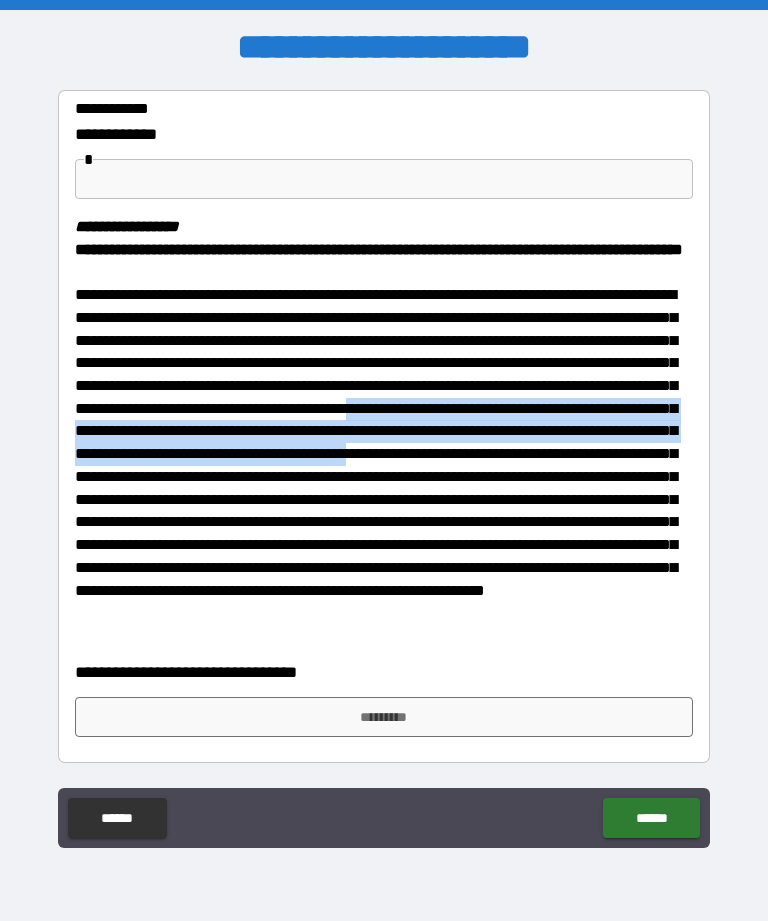 click on "**********" at bounding box center [384, 495] 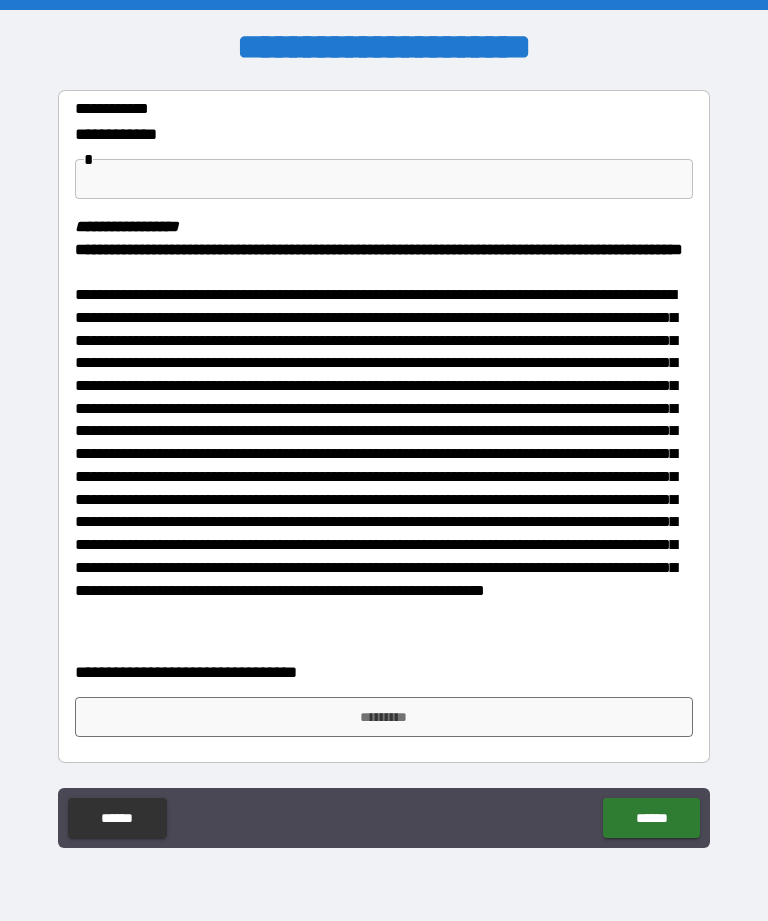 click on "*********" at bounding box center (384, 717) 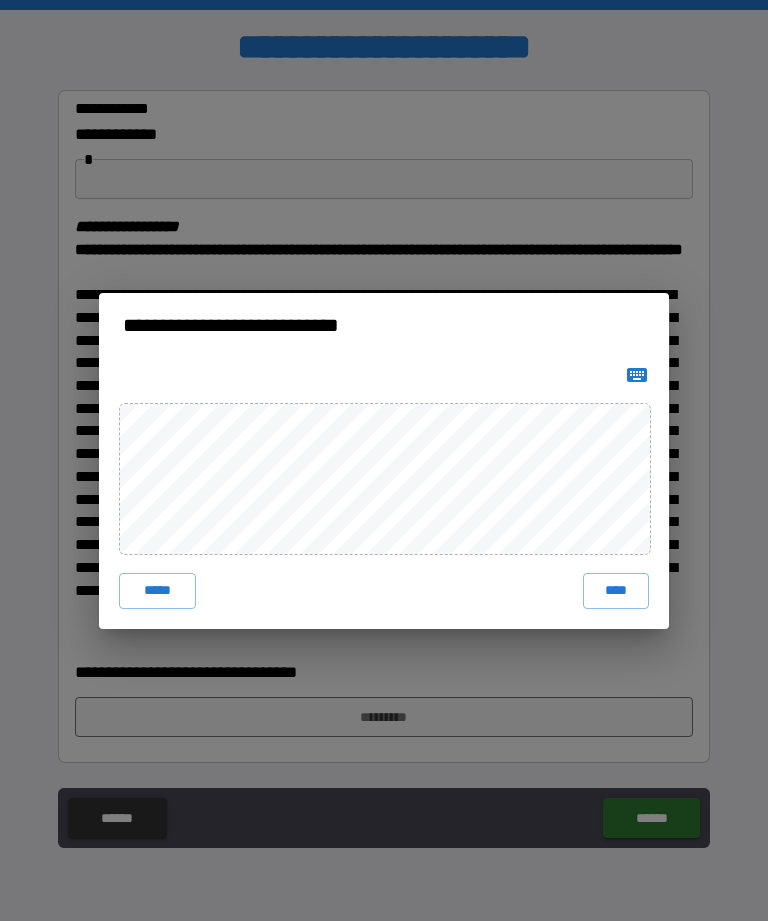 click on "*****" at bounding box center [157, 591] 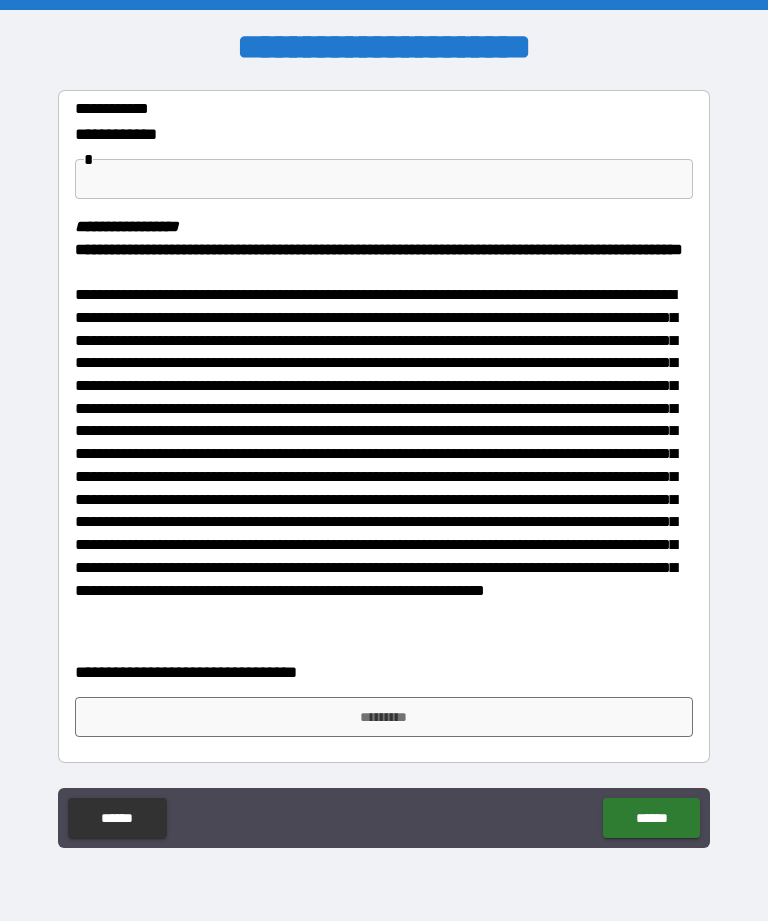 click on "*********" at bounding box center (384, 717) 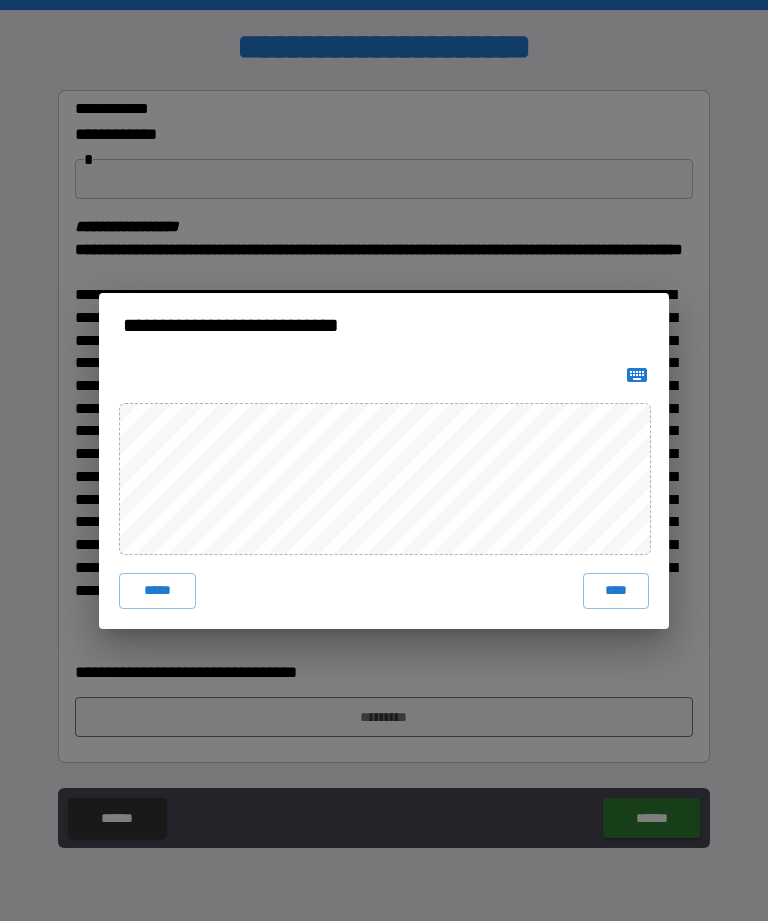 click on "****" at bounding box center [616, 591] 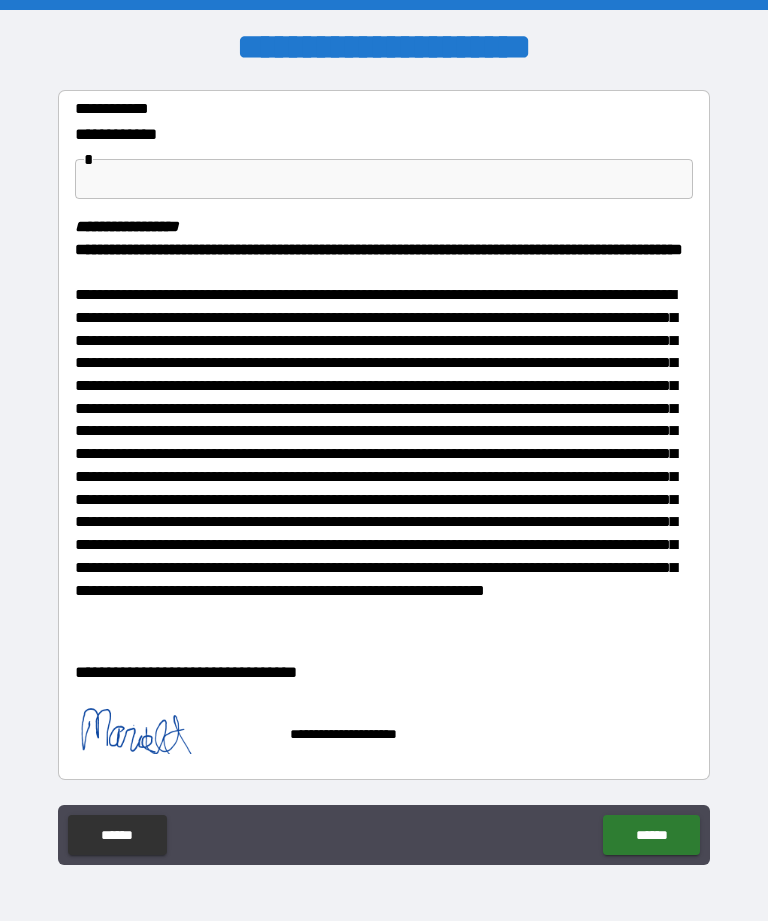click on "******" at bounding box center (651, 835) 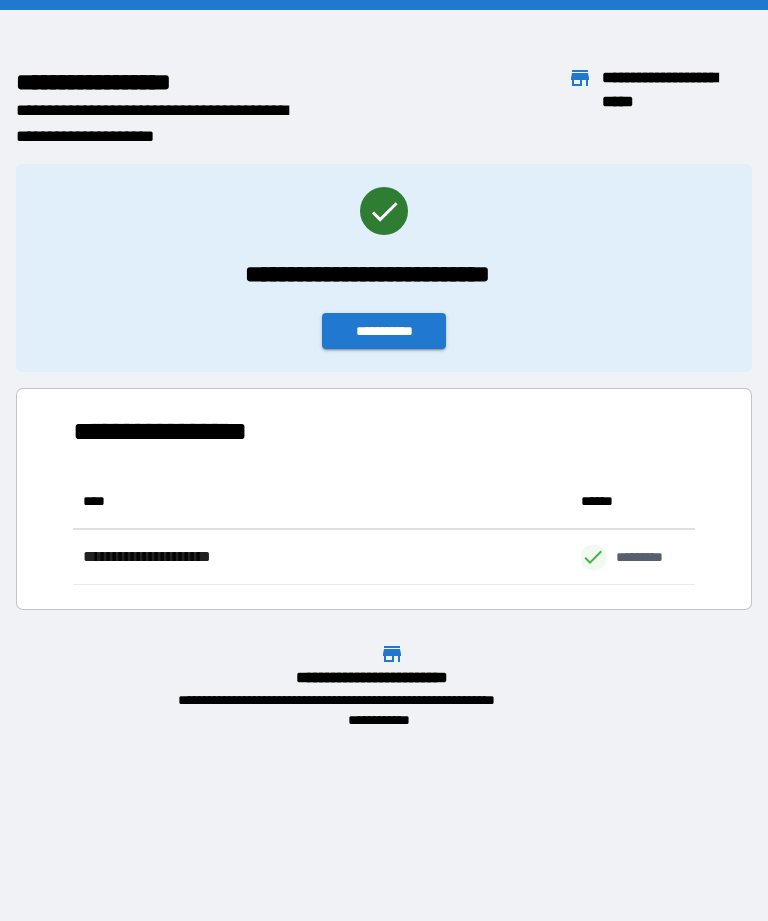 scroll, scrollTop: 1, scrollLeft: 1, axis: both 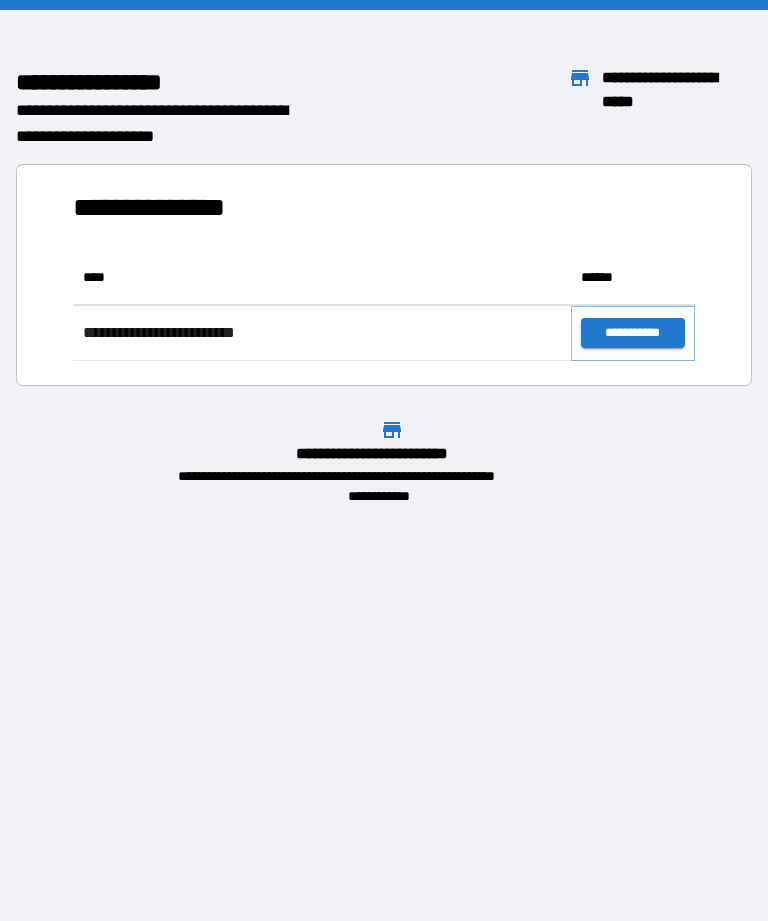 click on "**********" at bounding box center (633, 333) 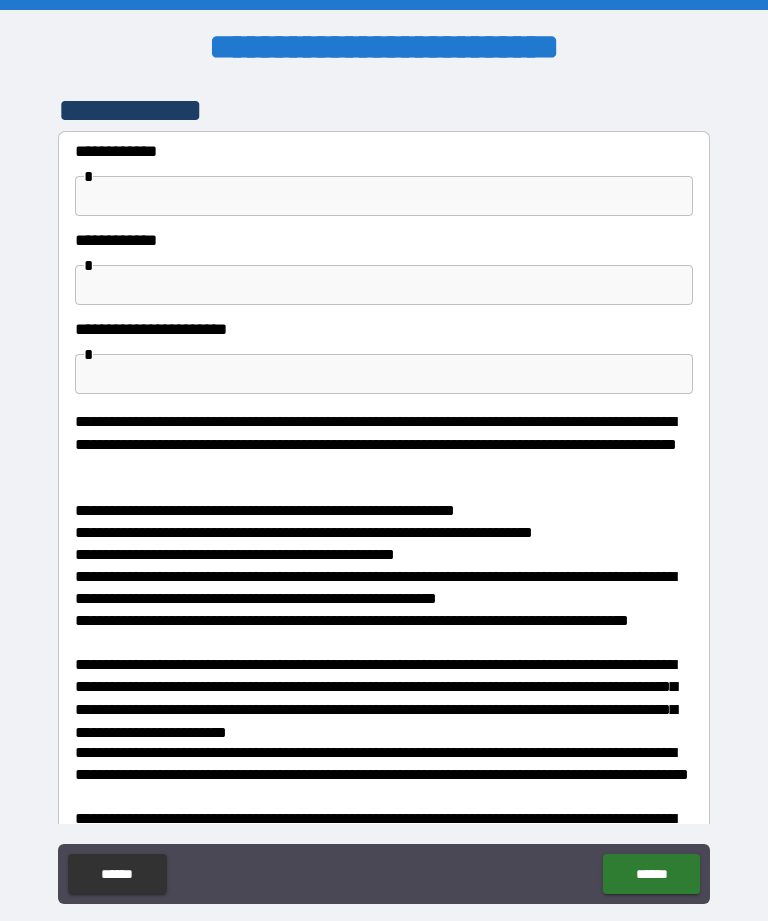 scroll, scrollTop: 0, scrollLeft: 0, axis: both 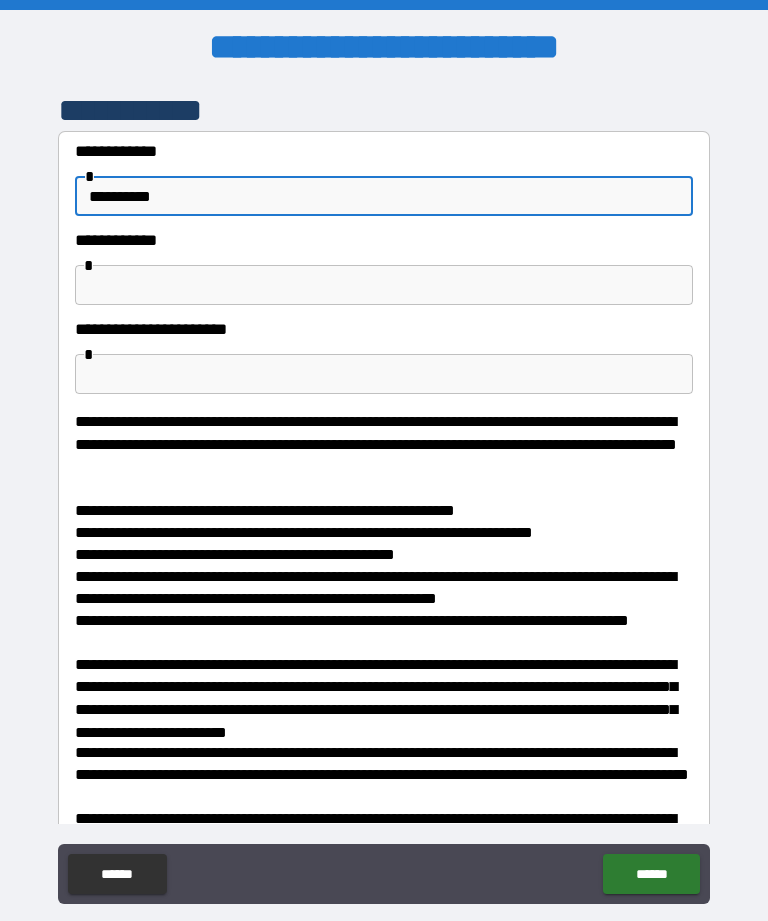 type on "**********" 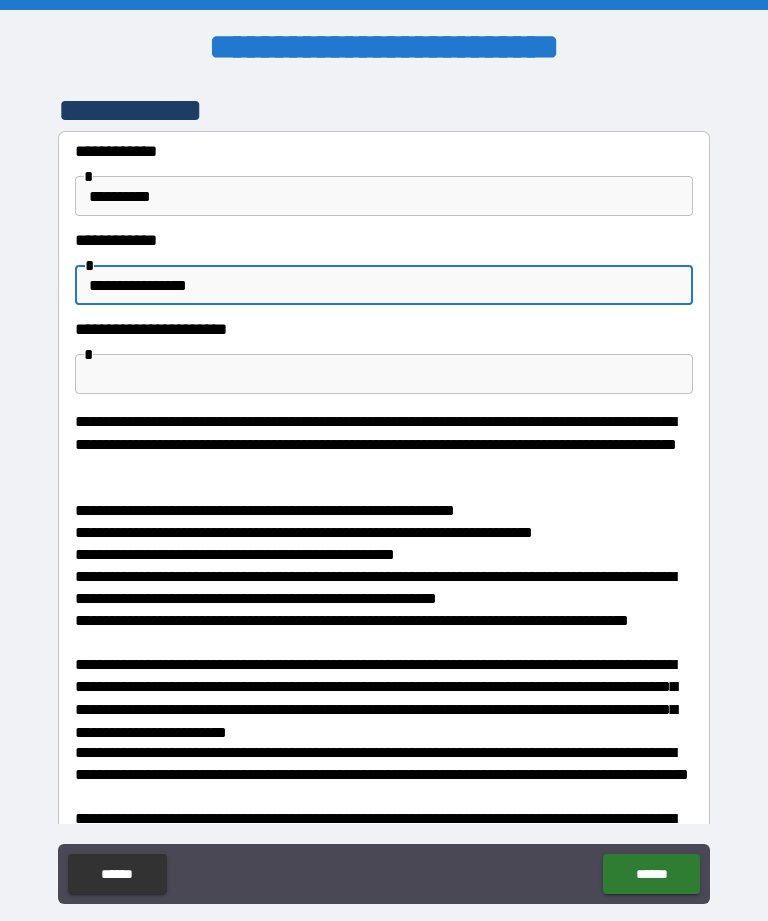 type on "**********" 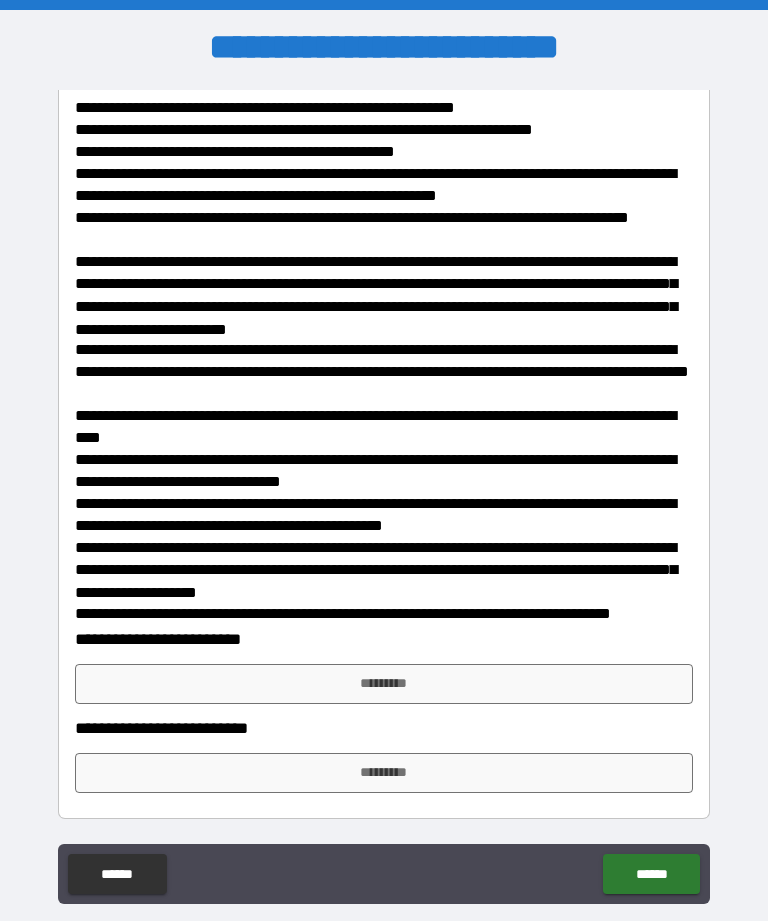 scroll, scrollTop: 402, scrollLeft: 0, axis: vertical 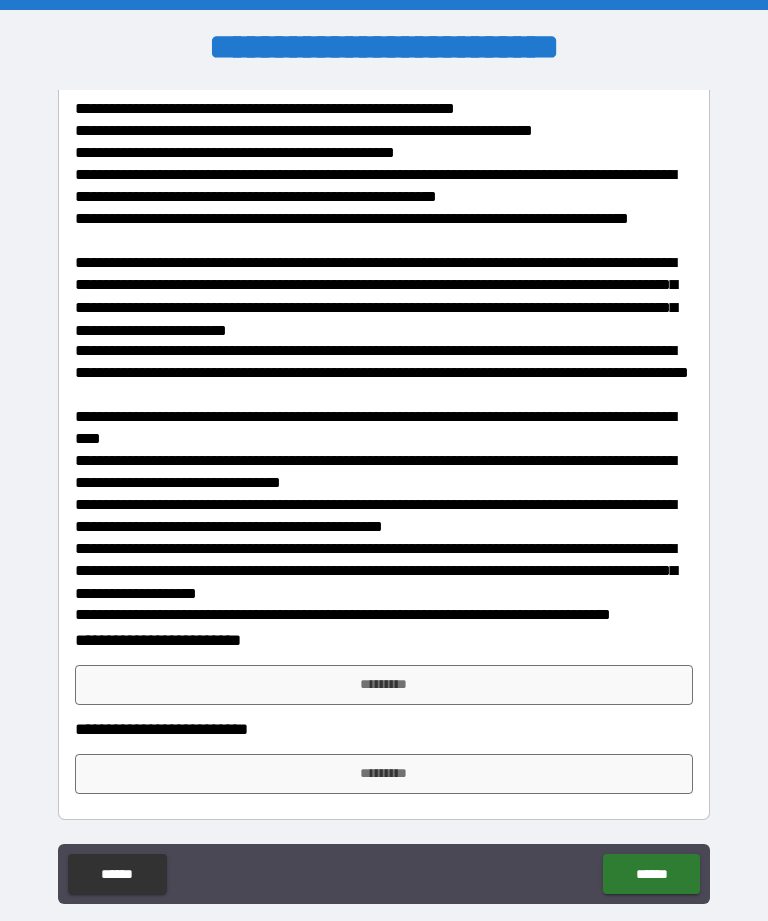 click on "*********" at bounding box center (384, 685) 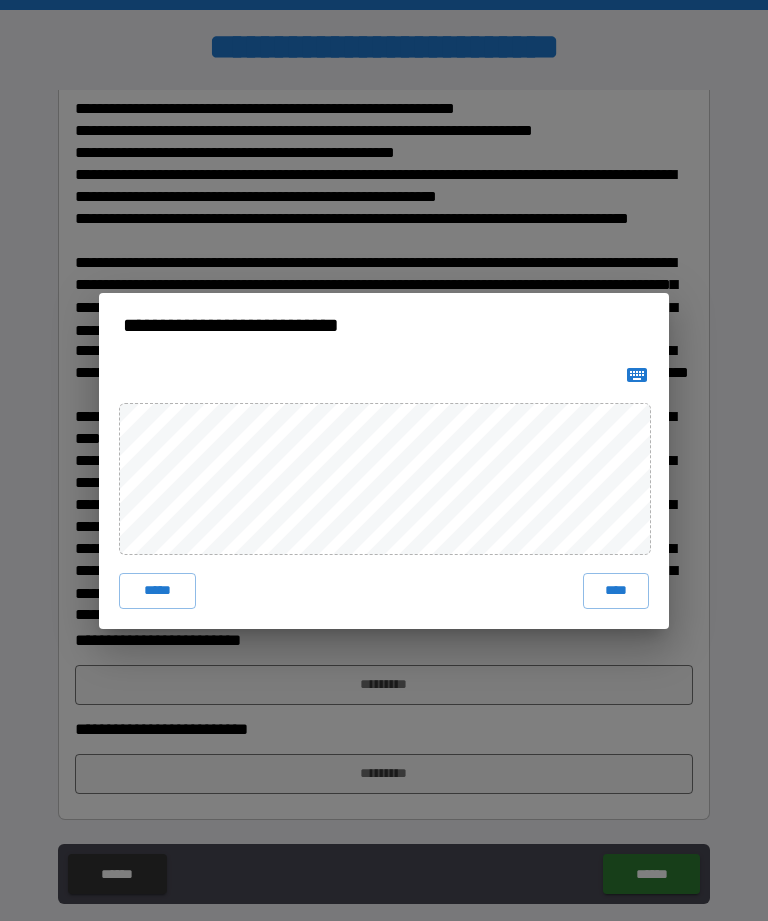 click on "****" at bounding box center [616, 591] 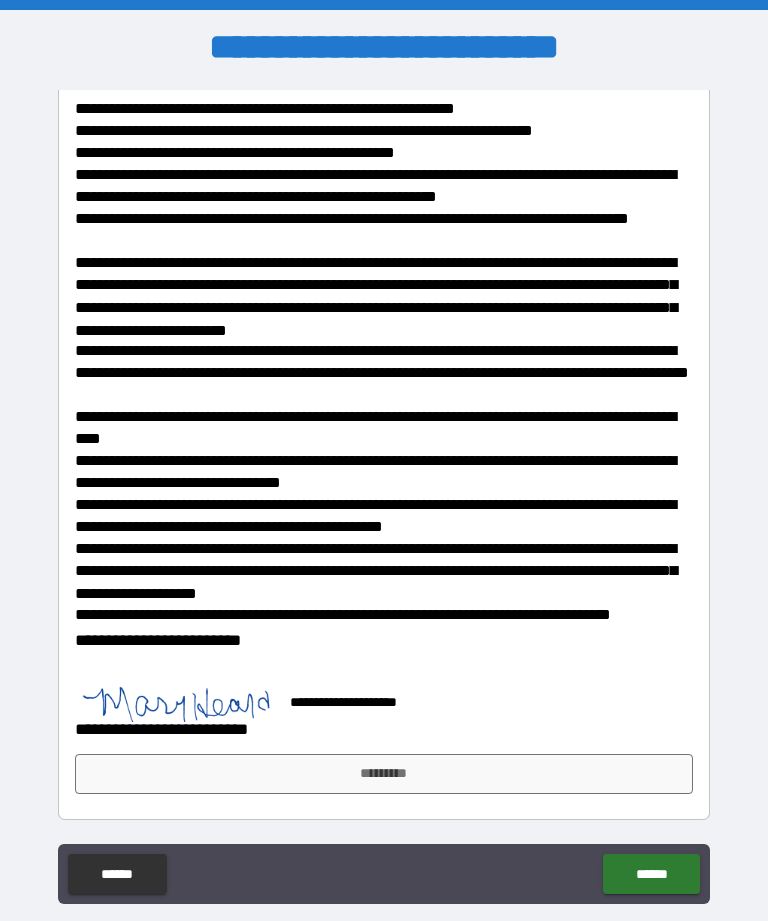 scroll, scrollTop: 392, scrollLeft: 0, axis: vertical 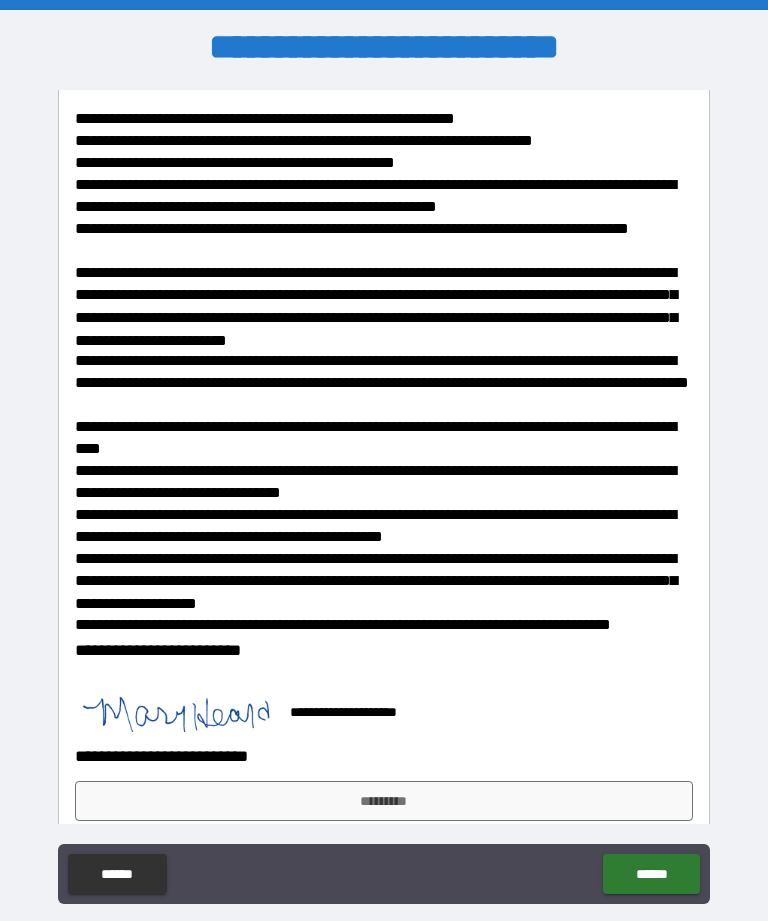 click on "*********" at bounding box center [384, 801] 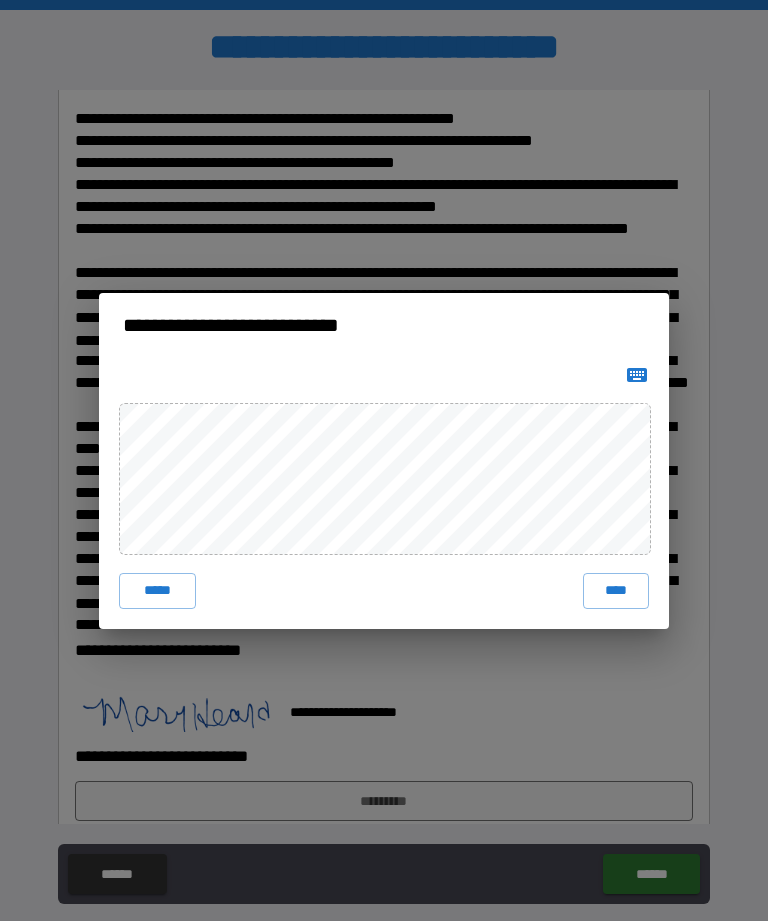 click at bounding box center (637, 375) 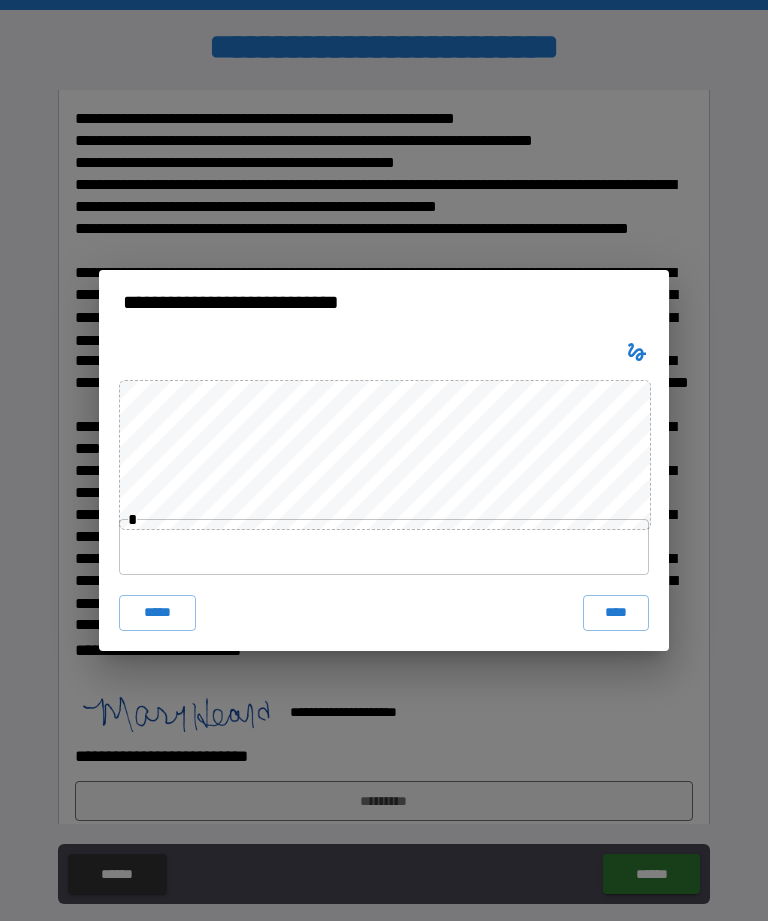 click at bounding box center [384, 547] 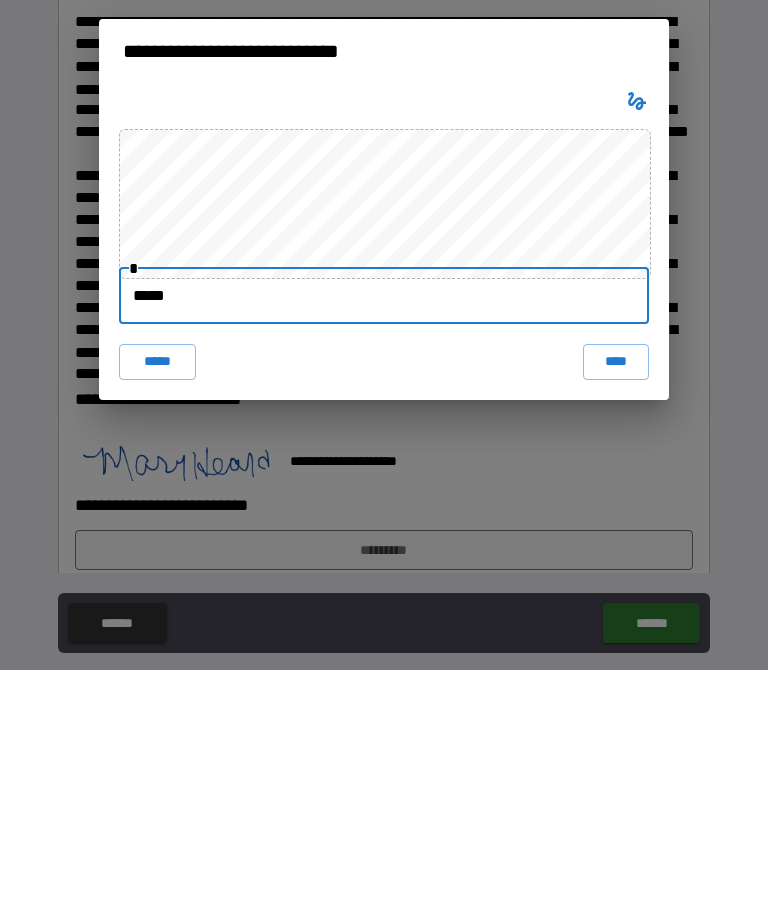 type on "******" 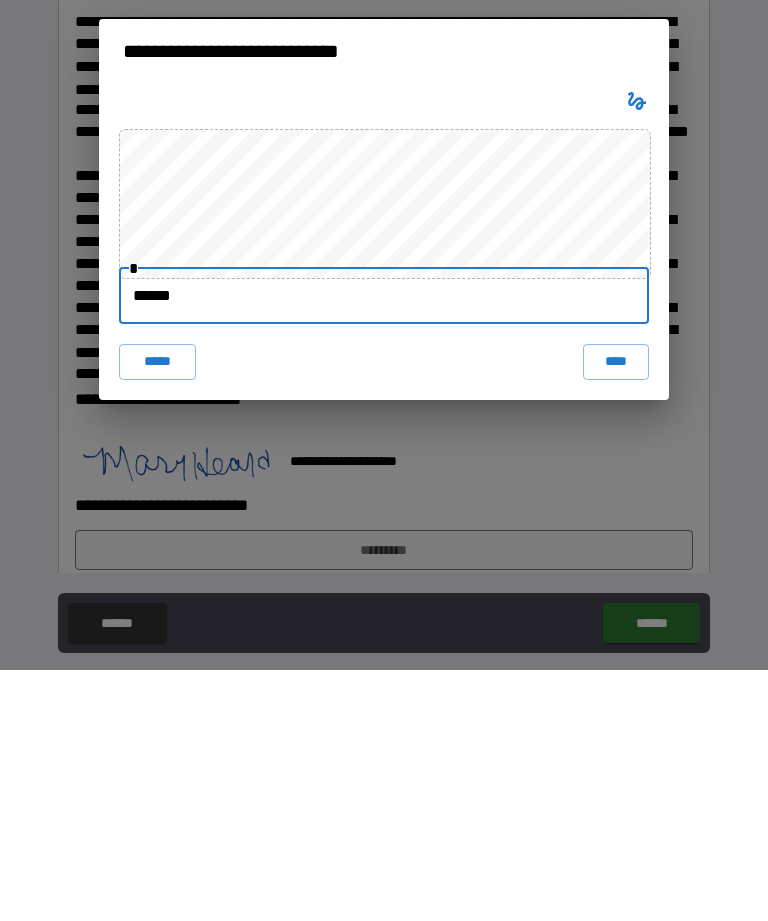 click on "****" at bounding box center [616, 613] 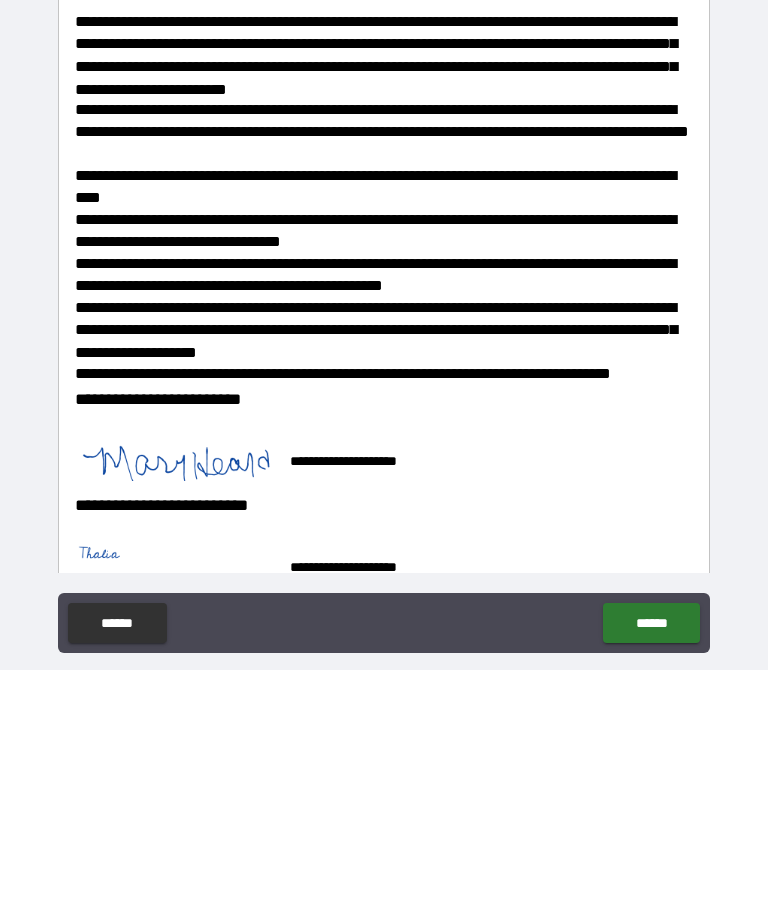 scroll, scrollTop: 64, scrollLeft: 0, axis: vertical 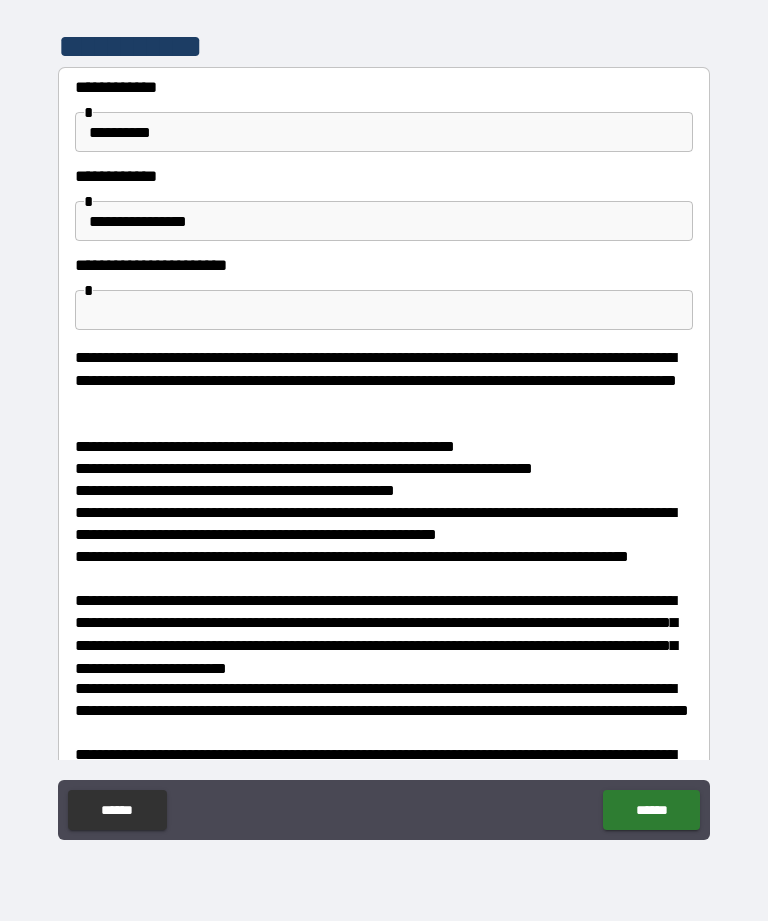 click at bounding box center (384, 310) 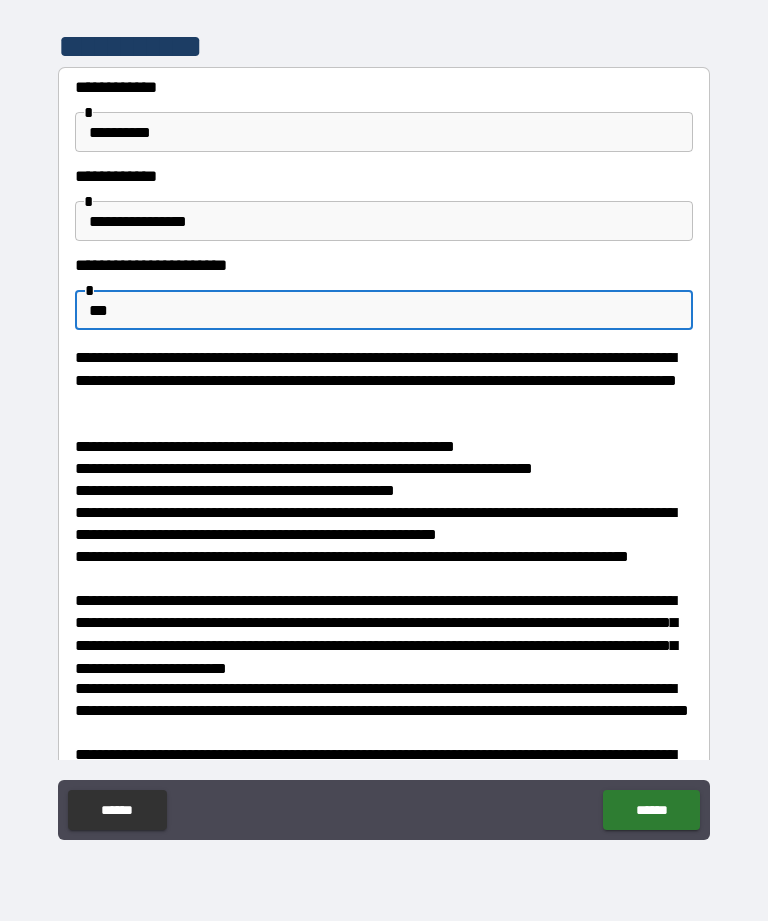 type on "****" 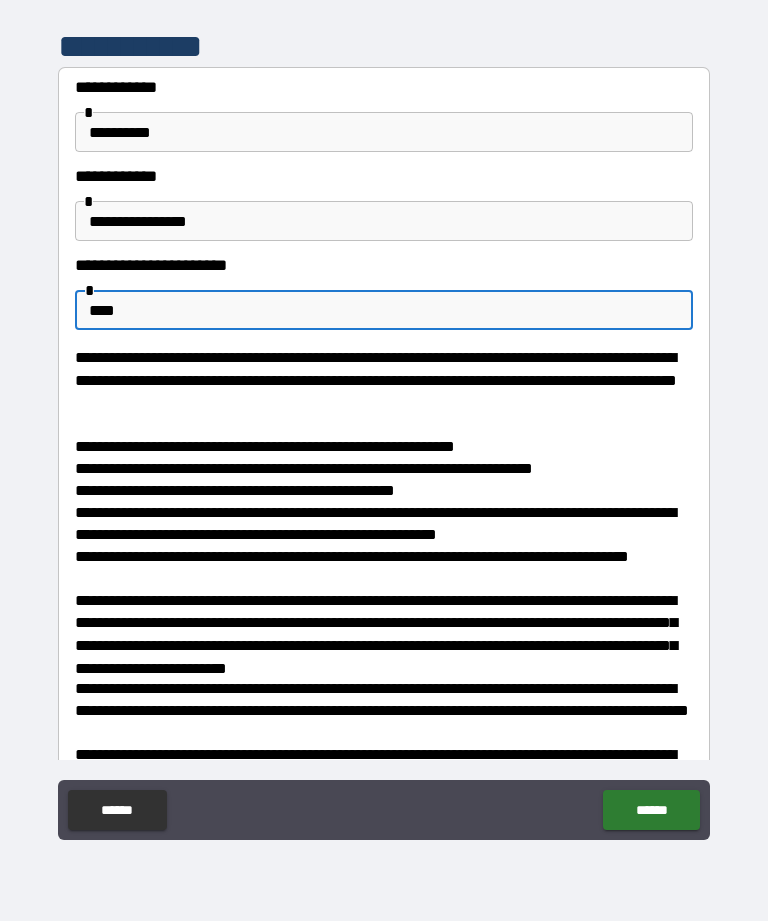 click on "******" at bounding box center (651, 810) 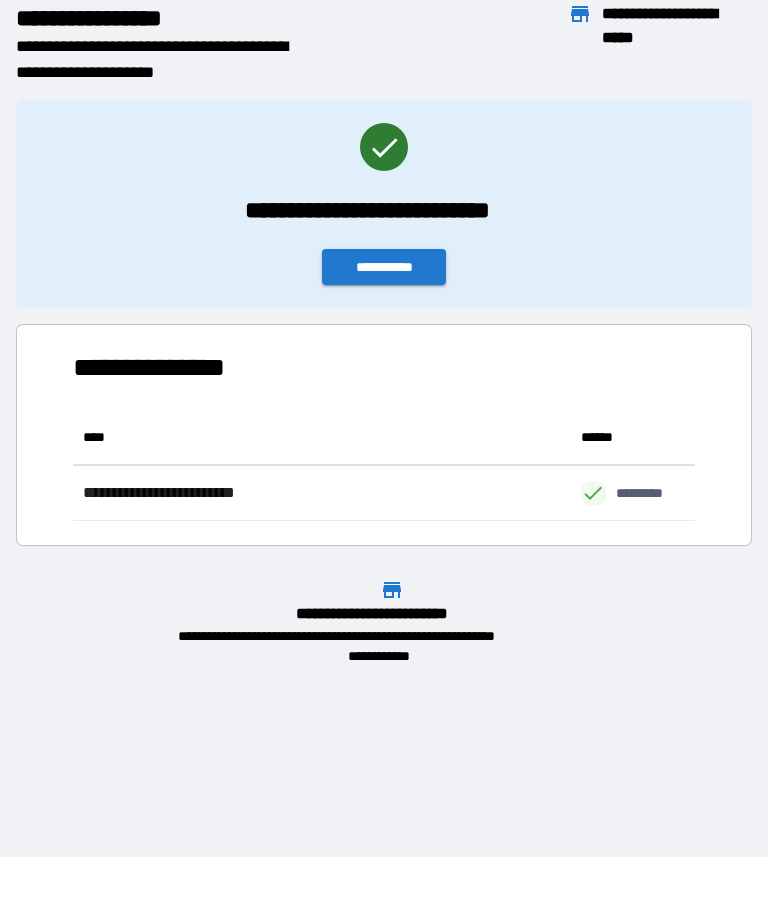 scroll, scrollTop: 111, scrollLeft: 622, axis: both 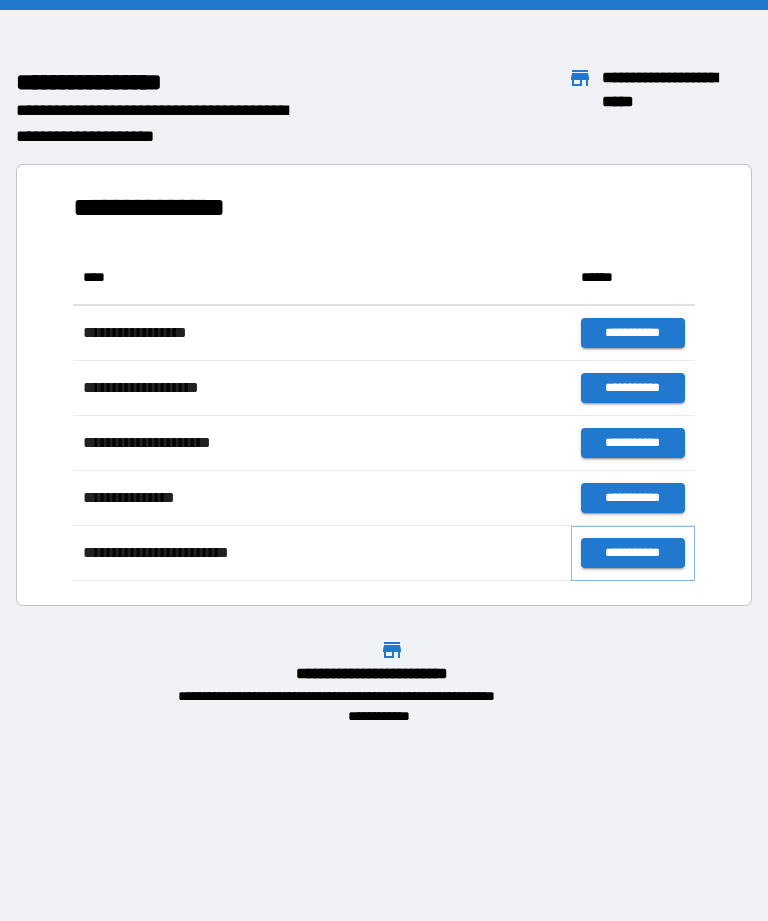 click on "**********" at bounding box center (633, 553) 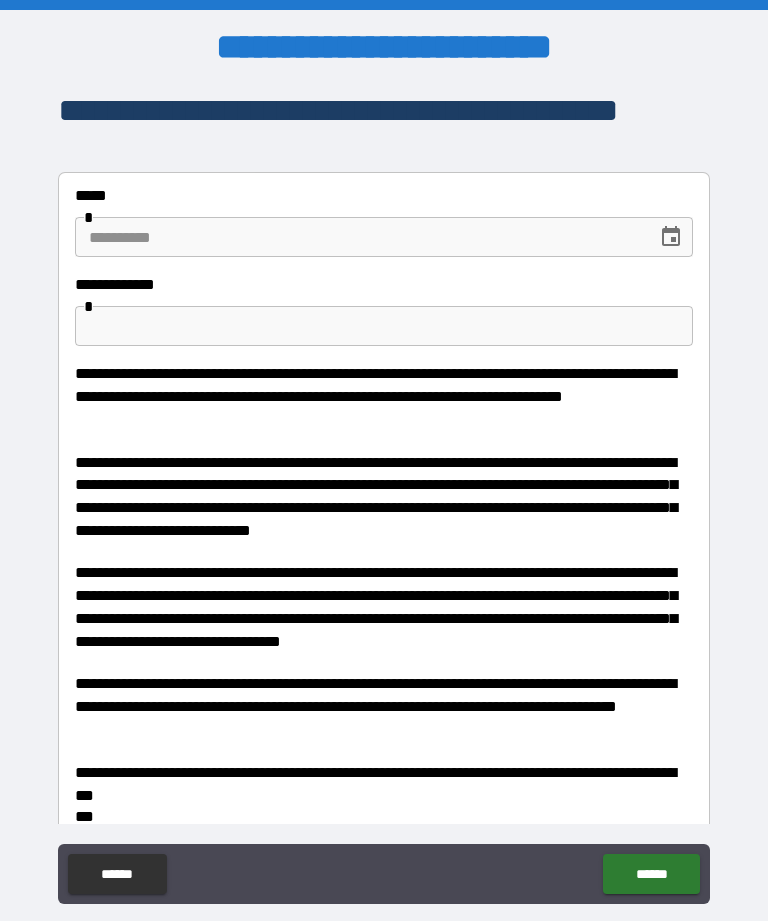 scroll, scrollTop: -1, scrollLeft: 0, axis: vertical 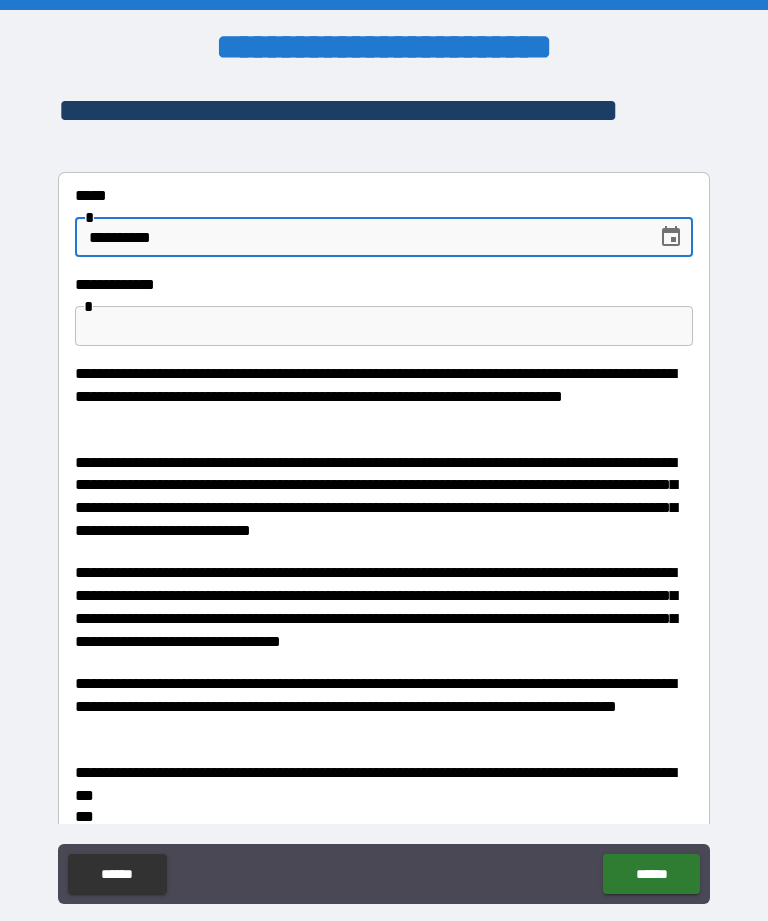 type on "**********" 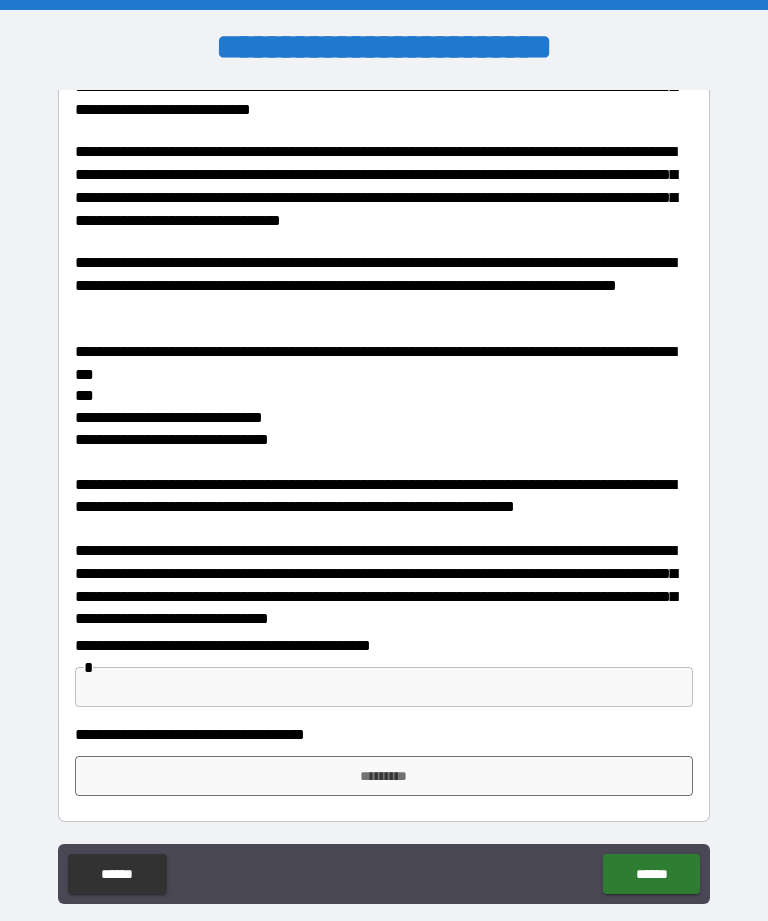 scroll, scrollTop: 420, scrollLeft: 0, axis: vertical 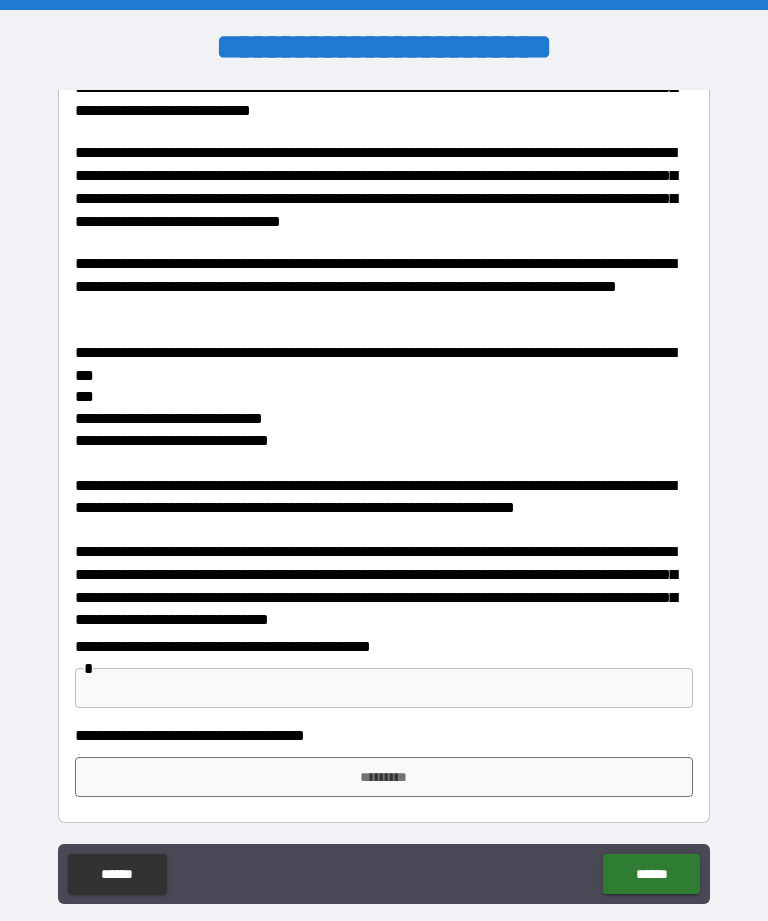 type on "**********" 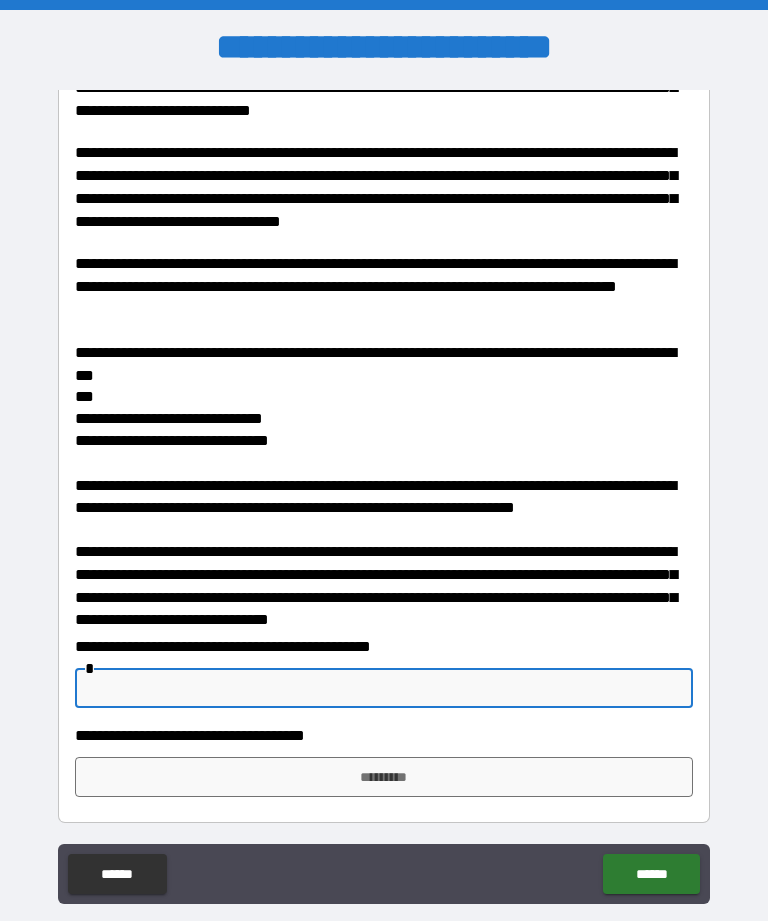 scroll, scrollTop: 64, scrollLeft: 0, axis: vertical 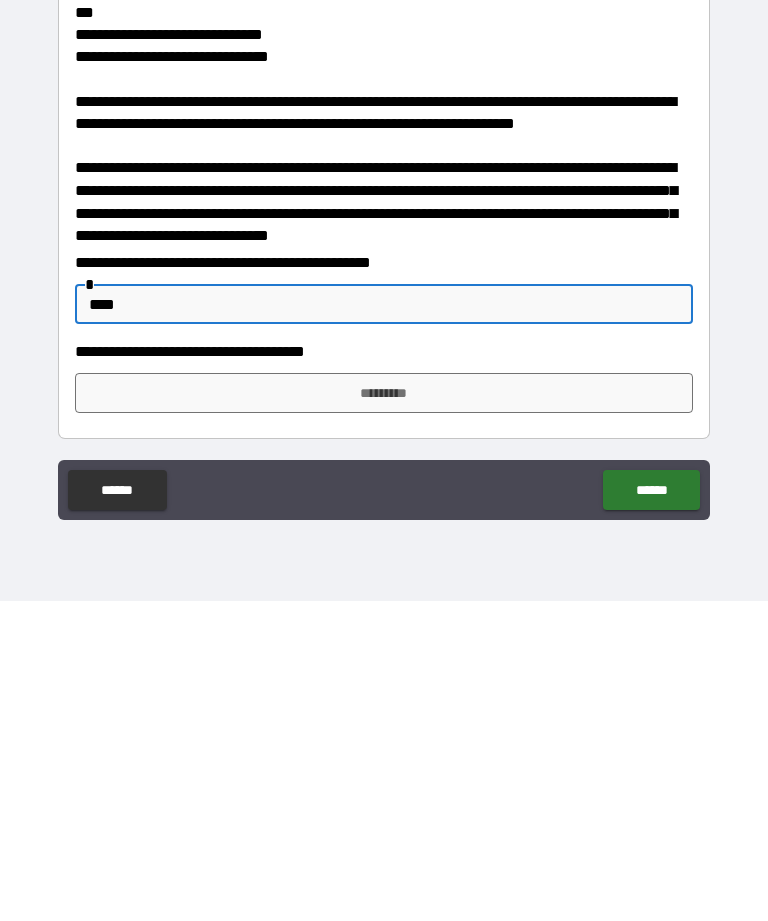 type on "****" 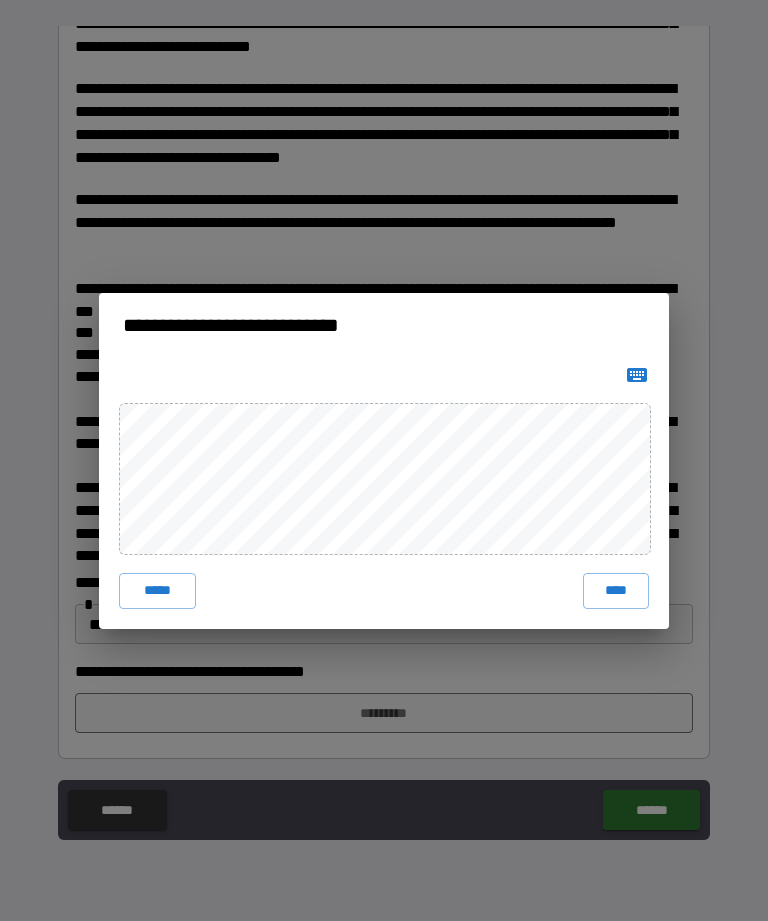 click on "****" at bounding box center [616, 591] 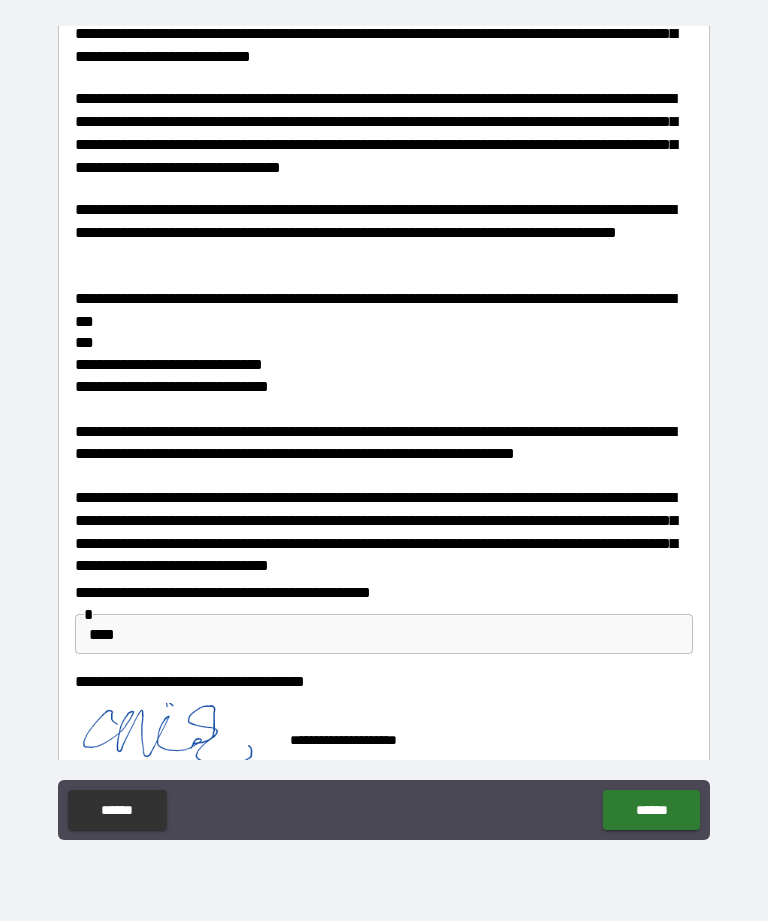 click on "**********" at bounding box center (384, 593) 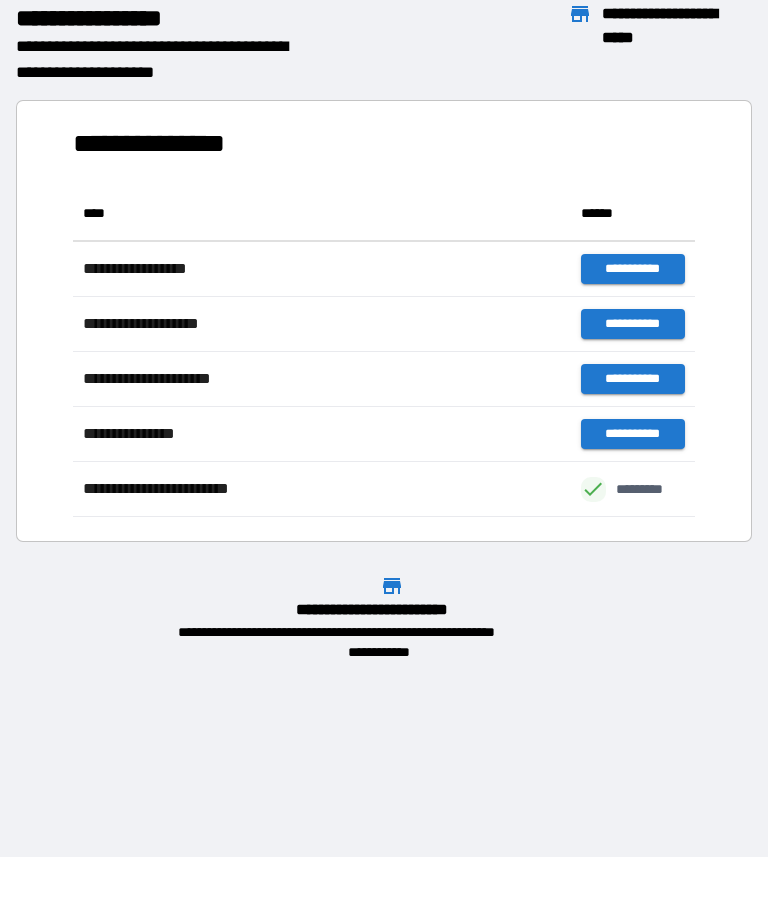scroll, scrollTop: 1, scrollLeft: 1, axis: both 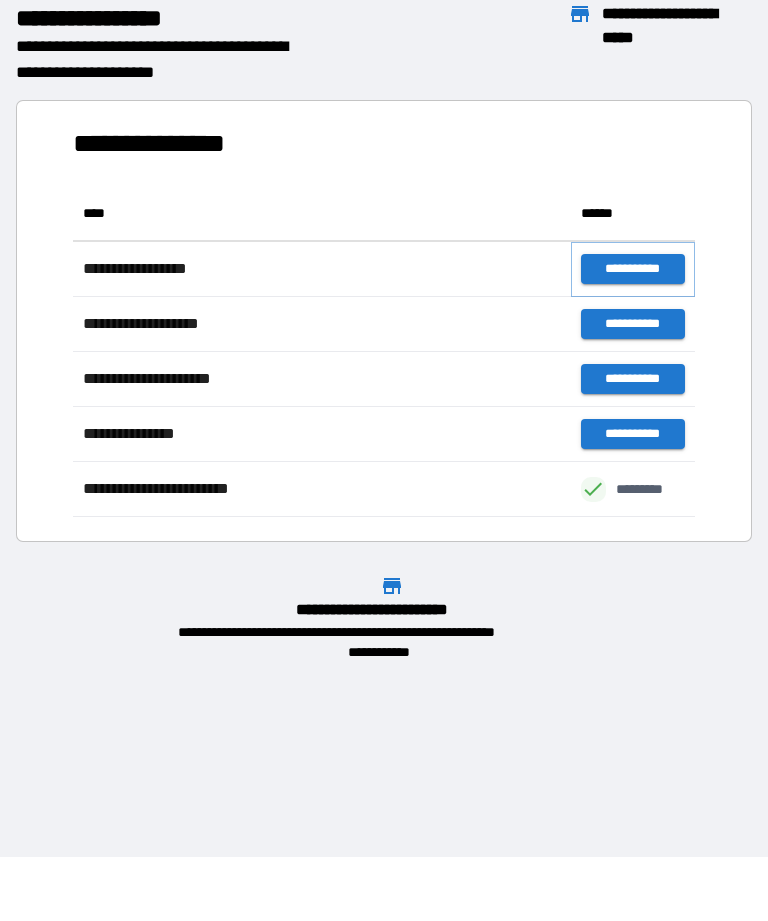 click on "**********" at bounding box center [633, 269] 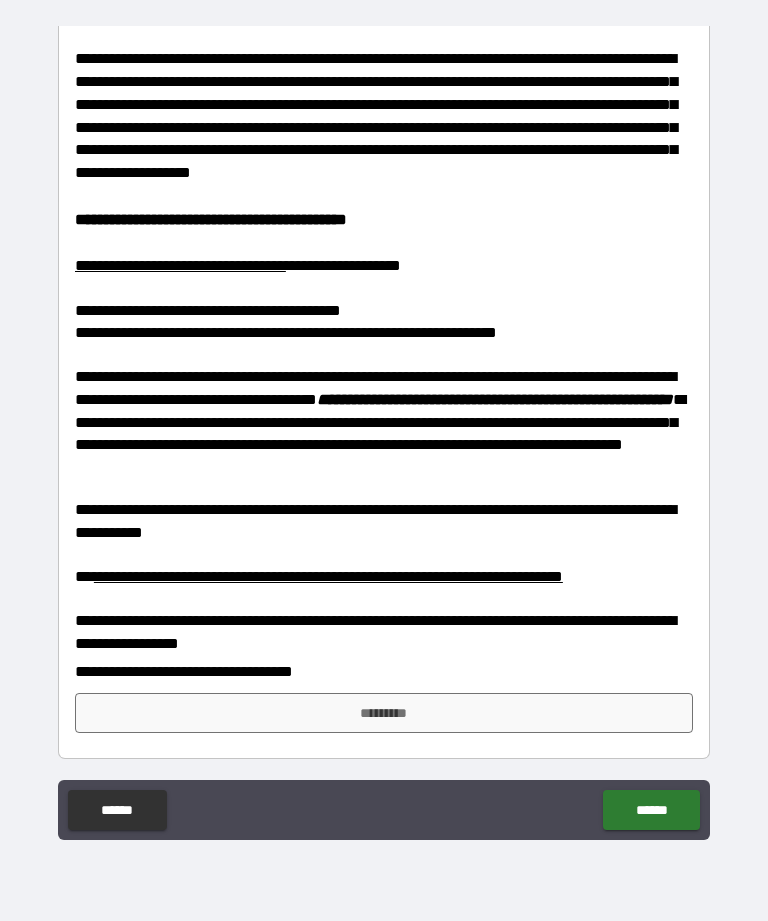 scroll, scrollTop: 75, scrollLeft: 0, axis: vertical 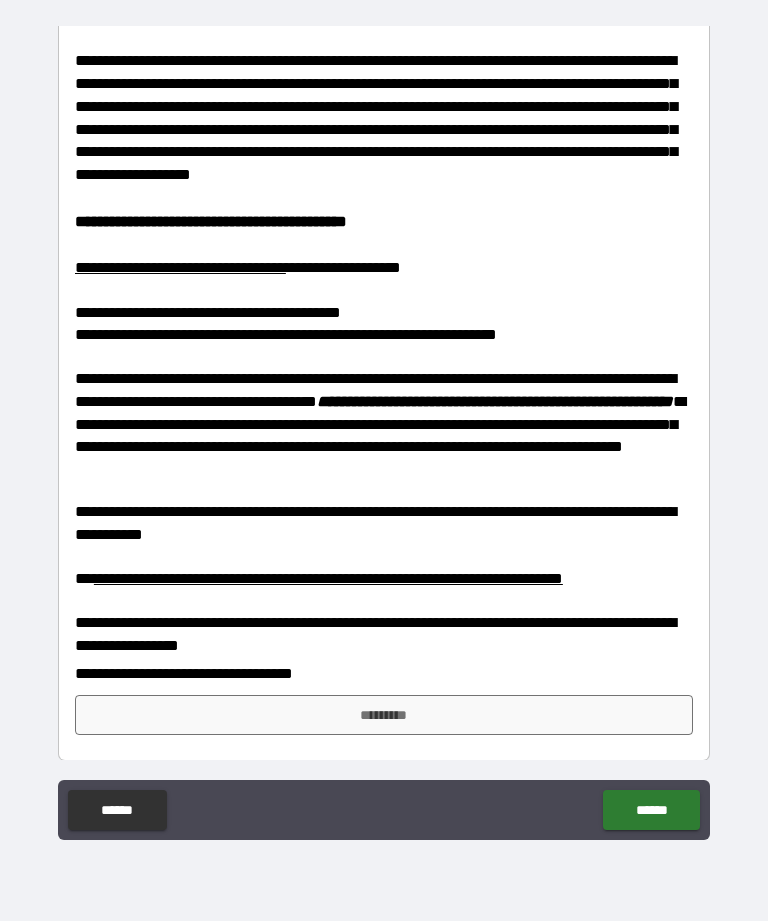 click on "*********" at bounding box center [384, 715] 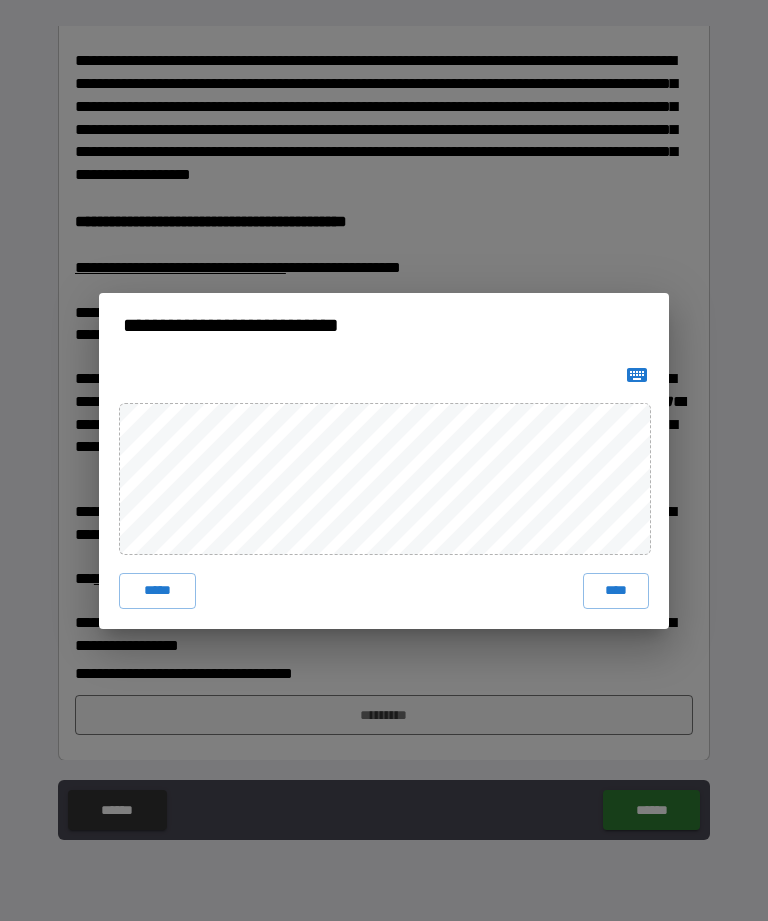 click on "****" at bounding box center (616, 591) 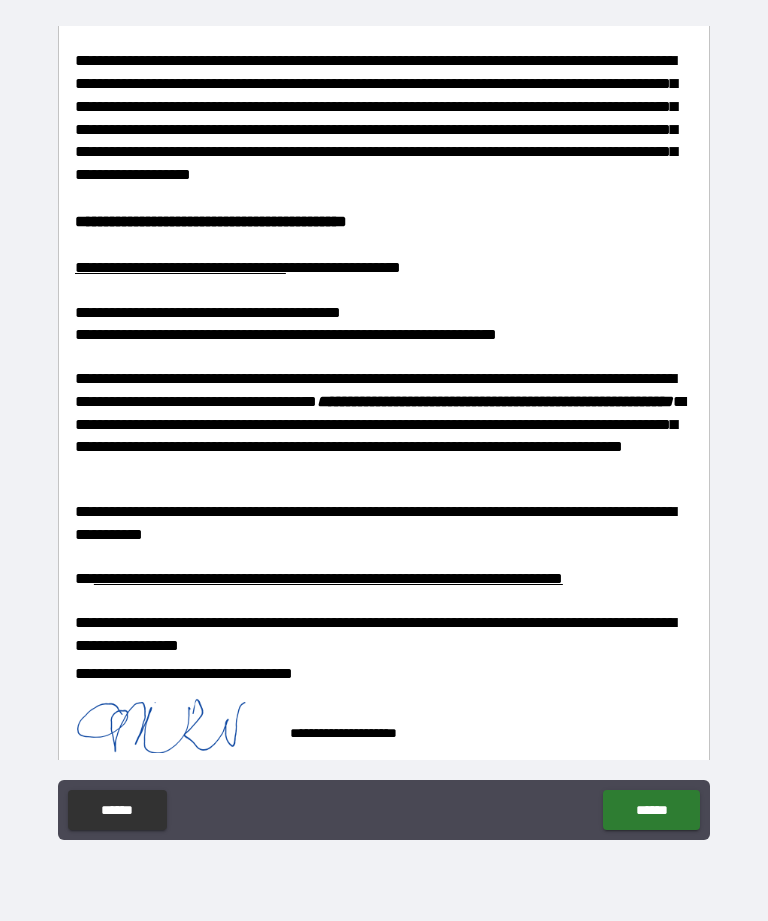 click on "******" at bounding box center [651, 810] 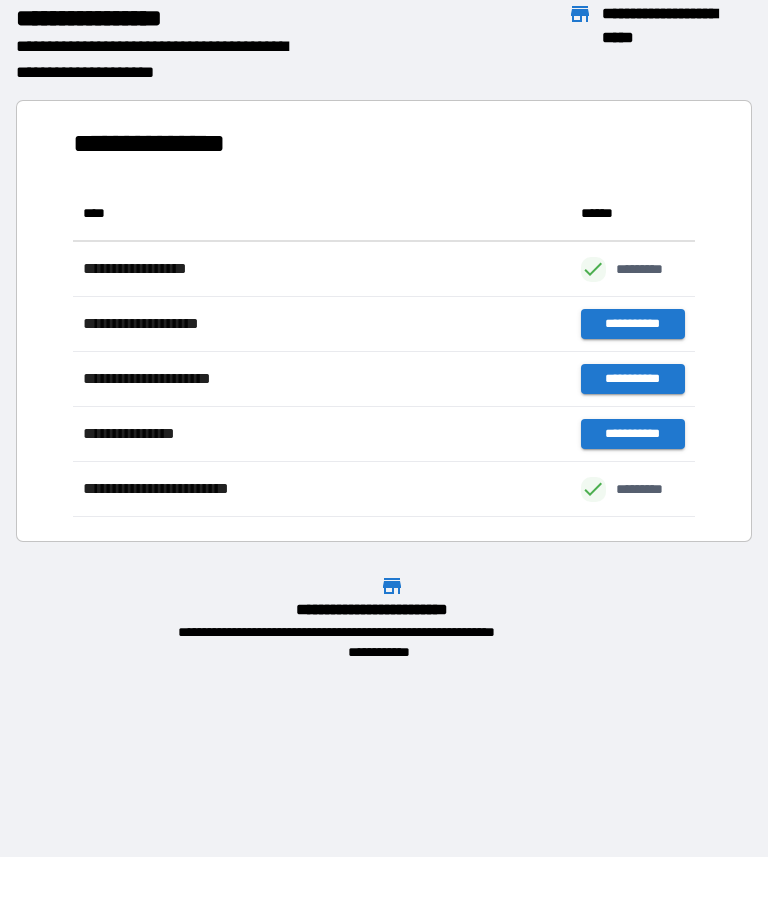 scroll, scrollTop: 1, scrollLeft: 1, axis: both 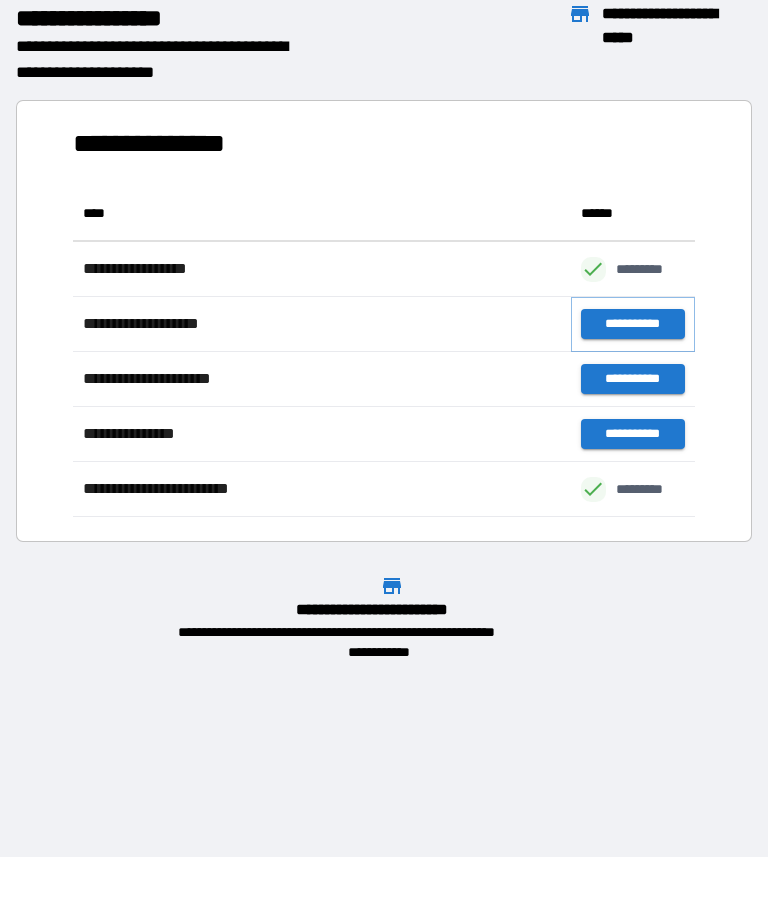 click on "**********" at bounding box center (633, 324) 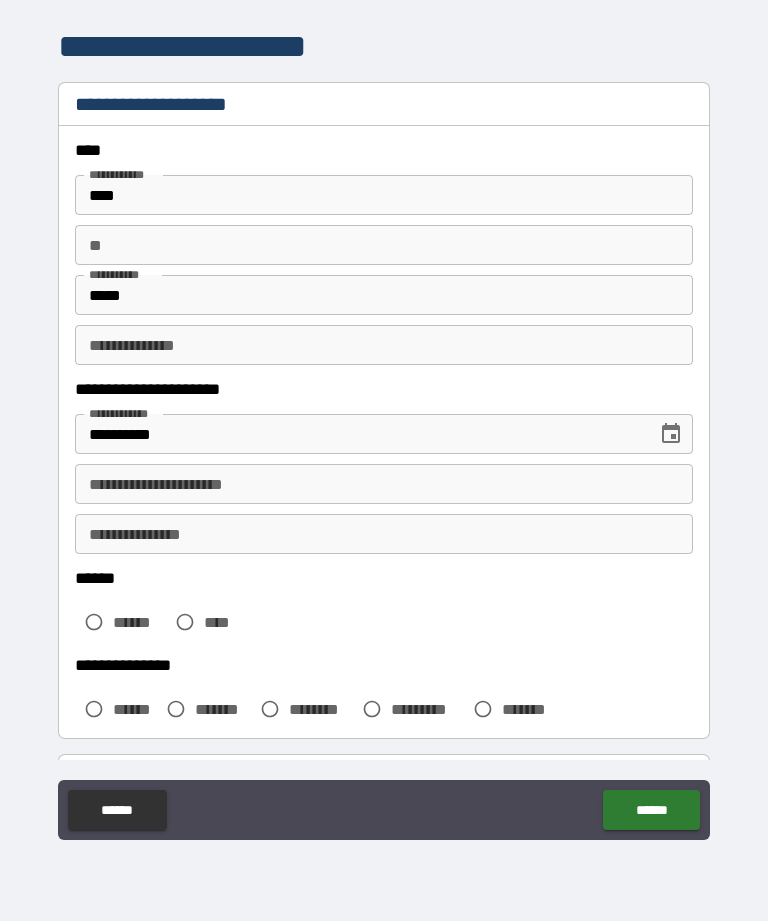 click on "****** ****** ****" at bounding box center [384, 607] 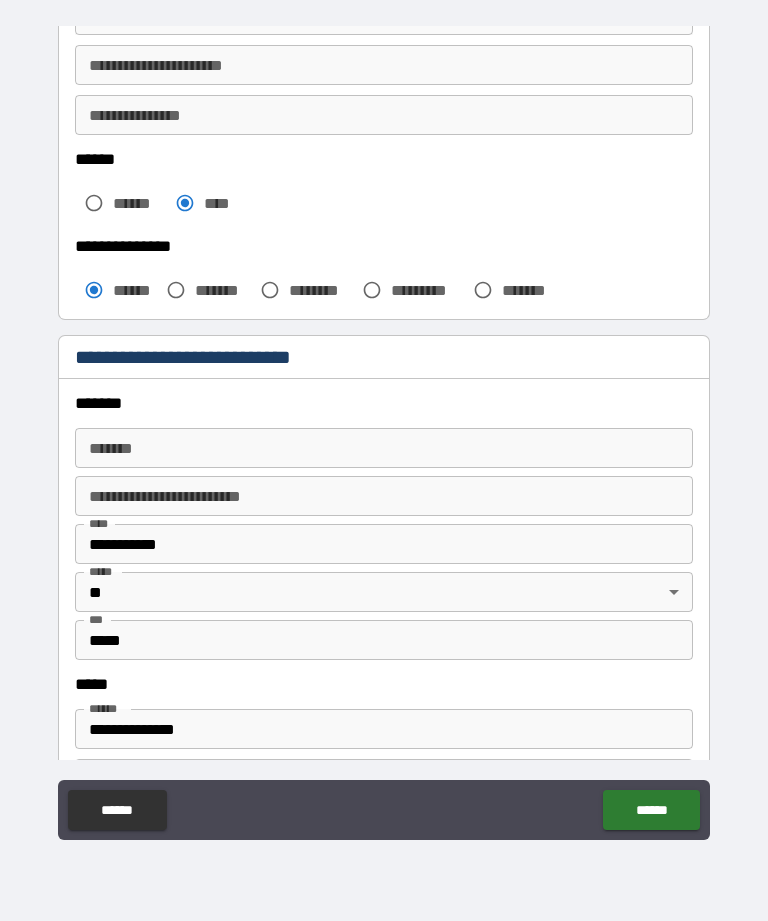 scroll, scrollTop: 425, scrollLeft: 0, axis: vertical 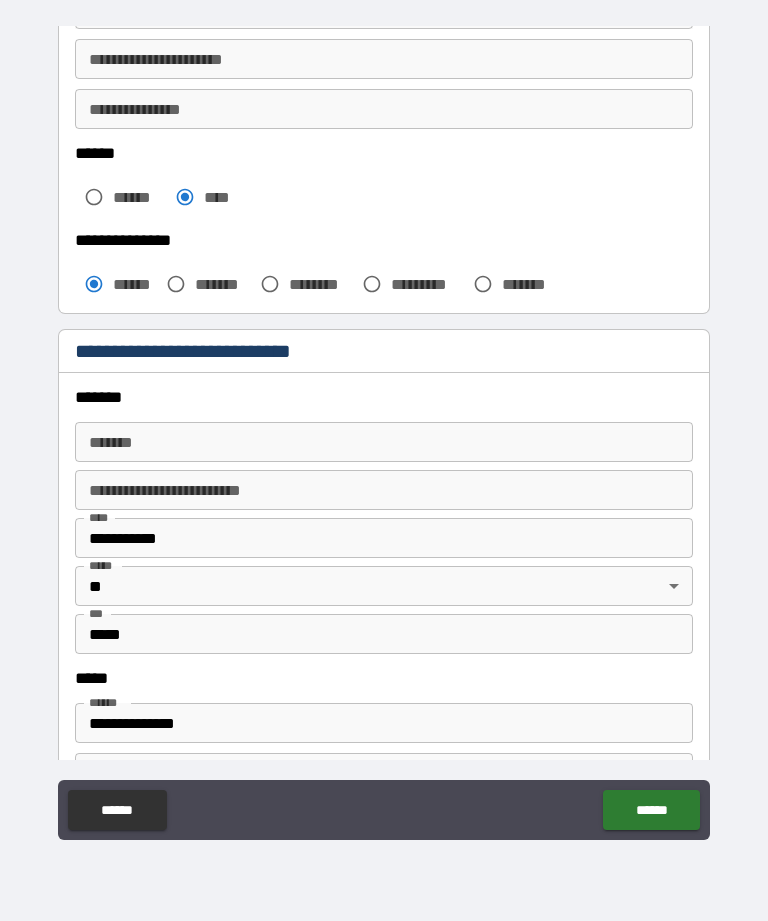click on "*******" at bounding box center [384, 442] 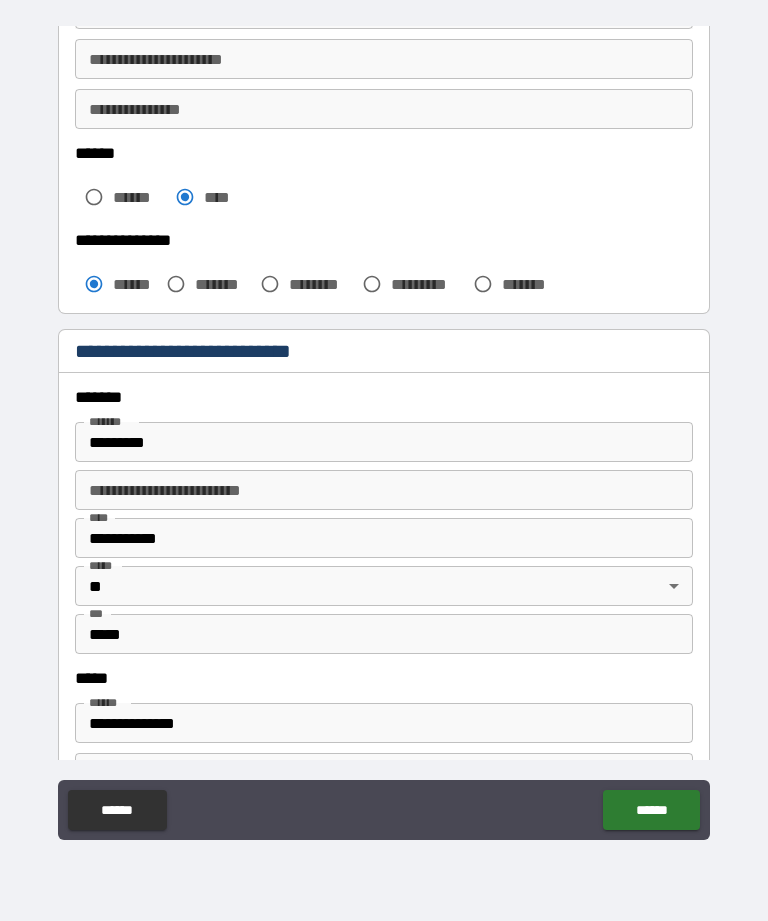 type on "**********" 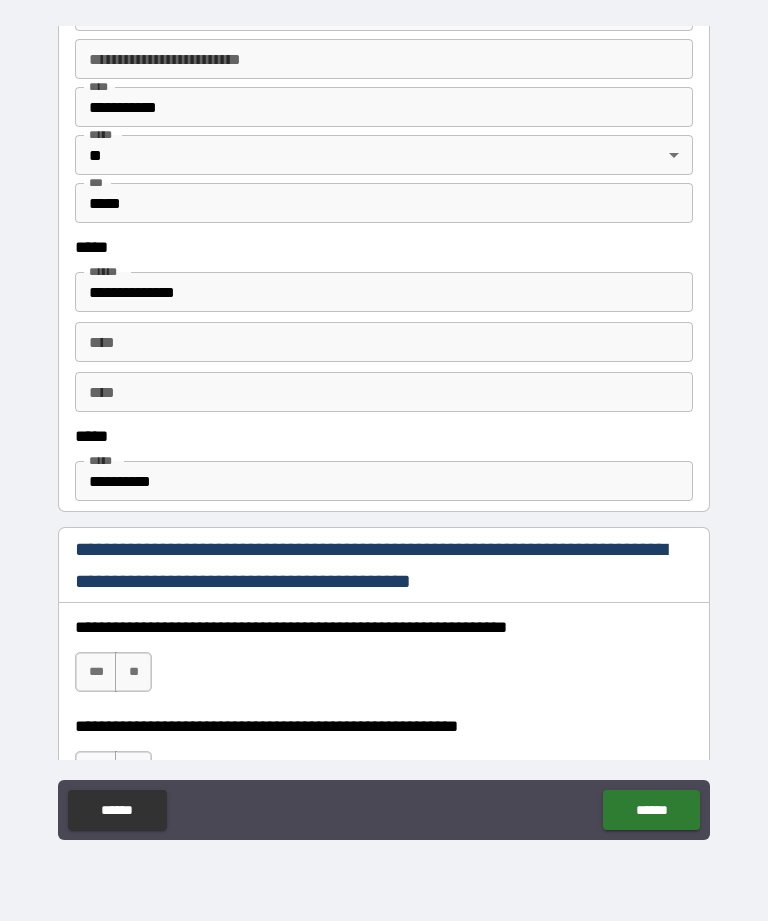 scroll, scrollTop: 857, scrollLeft: 0, axis: vertical 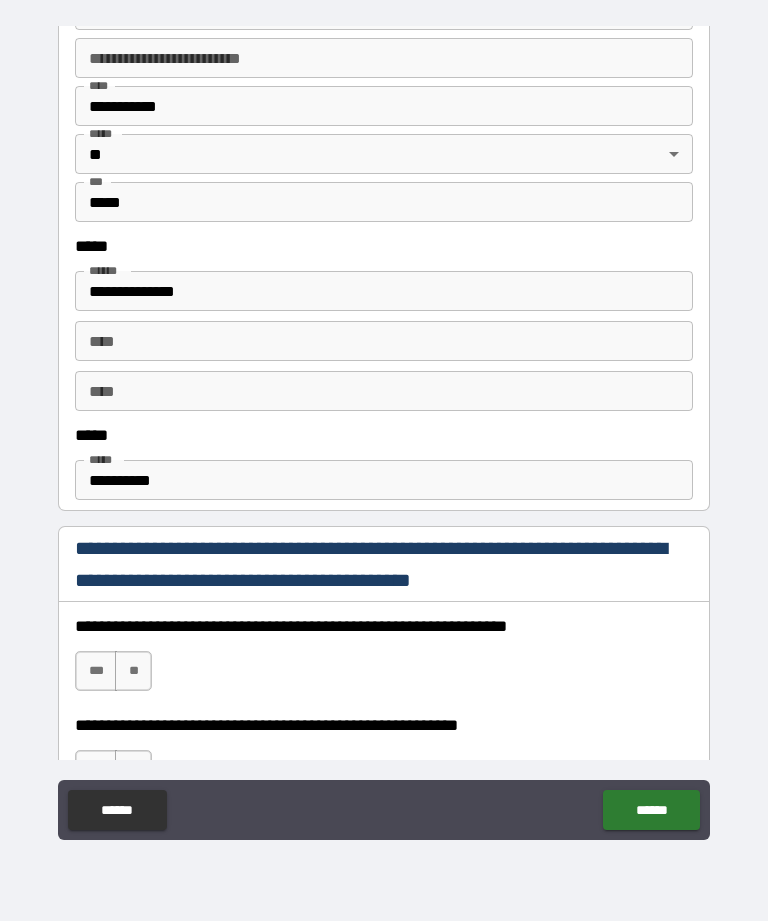 click on "**********" at bounding box center [384, 480] 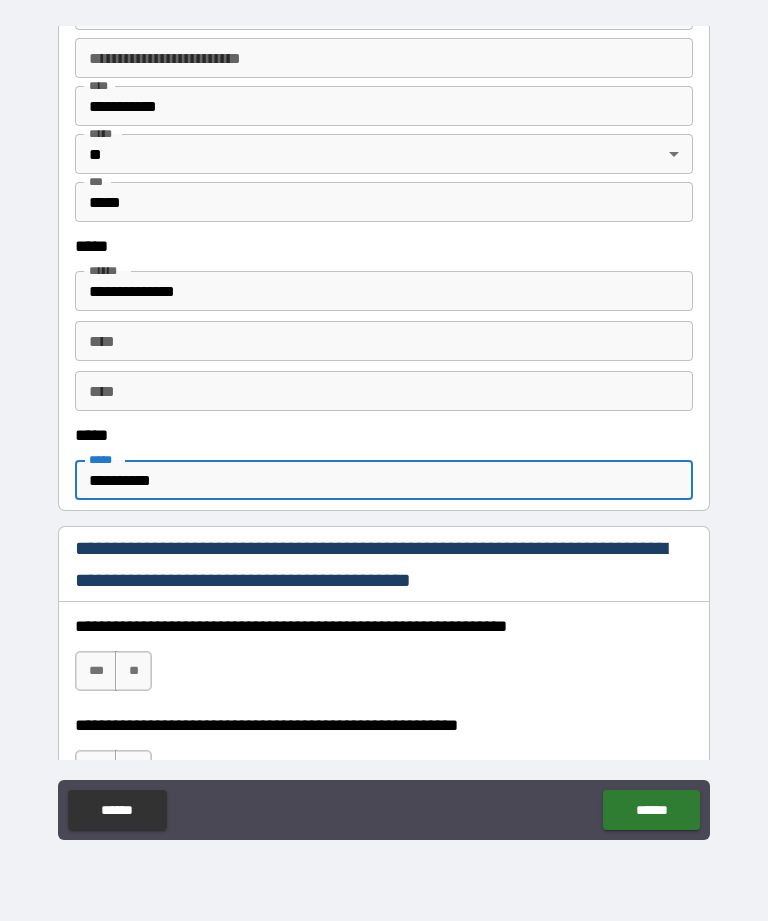click on "**********" at bounding box center [384, 480] 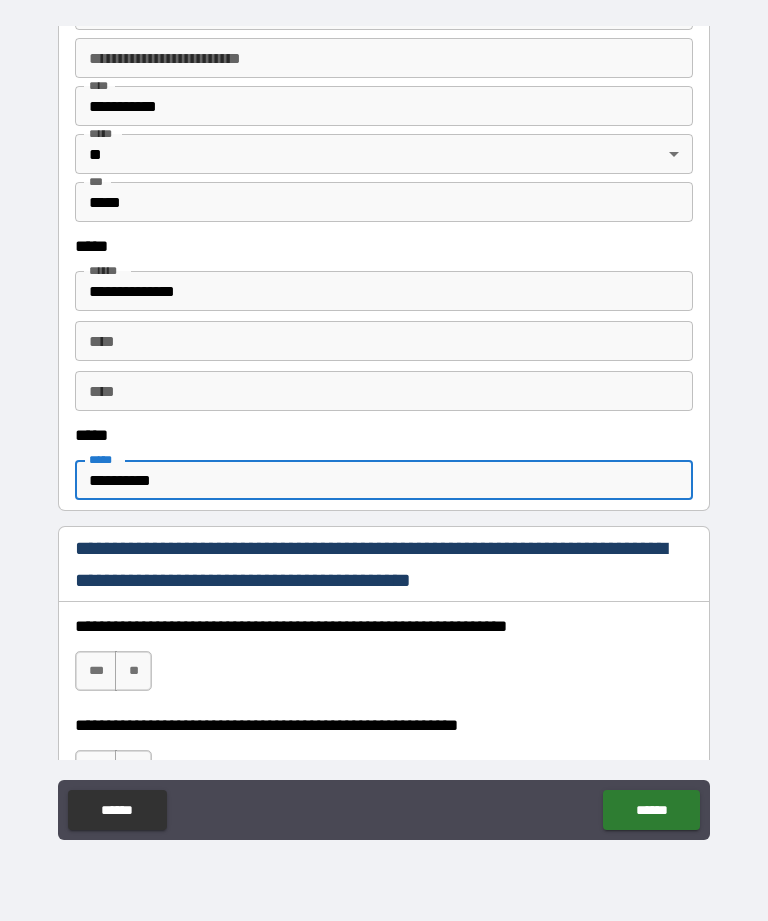 click on "**********" at bounding box center (384, 480) 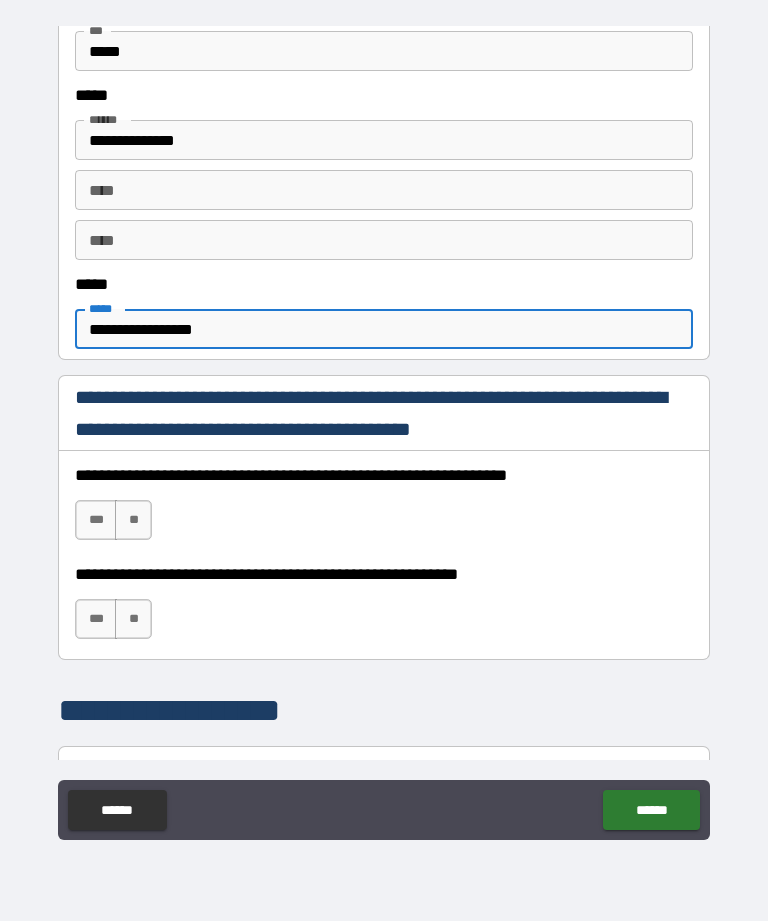 scroll, scrollTop: 1110, scrollLeft: 0, axis: vertical 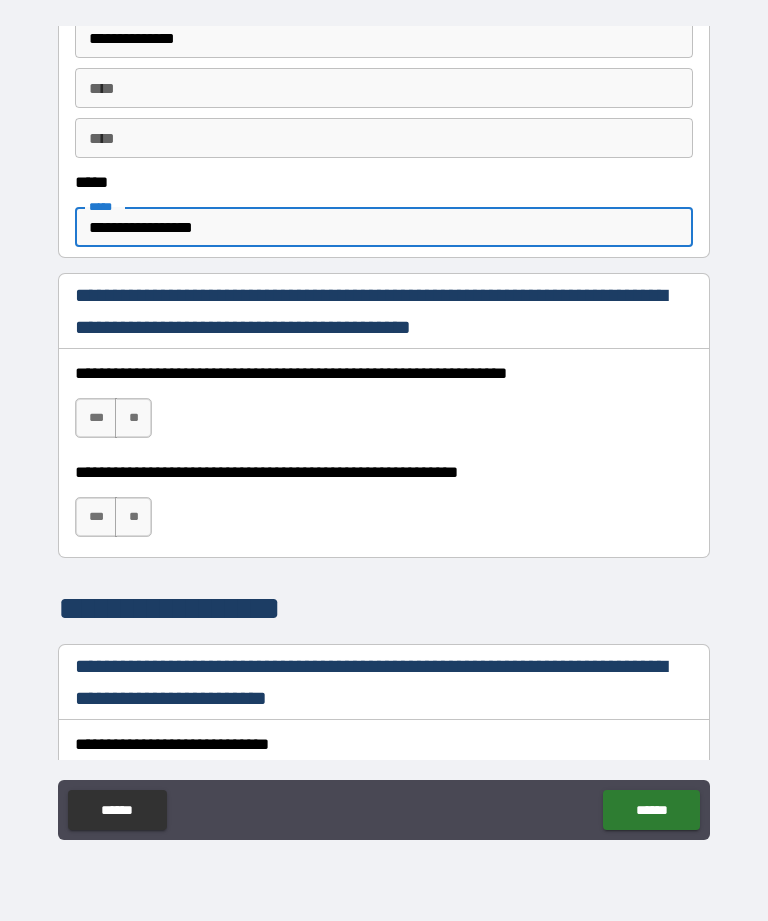 type on "**********" 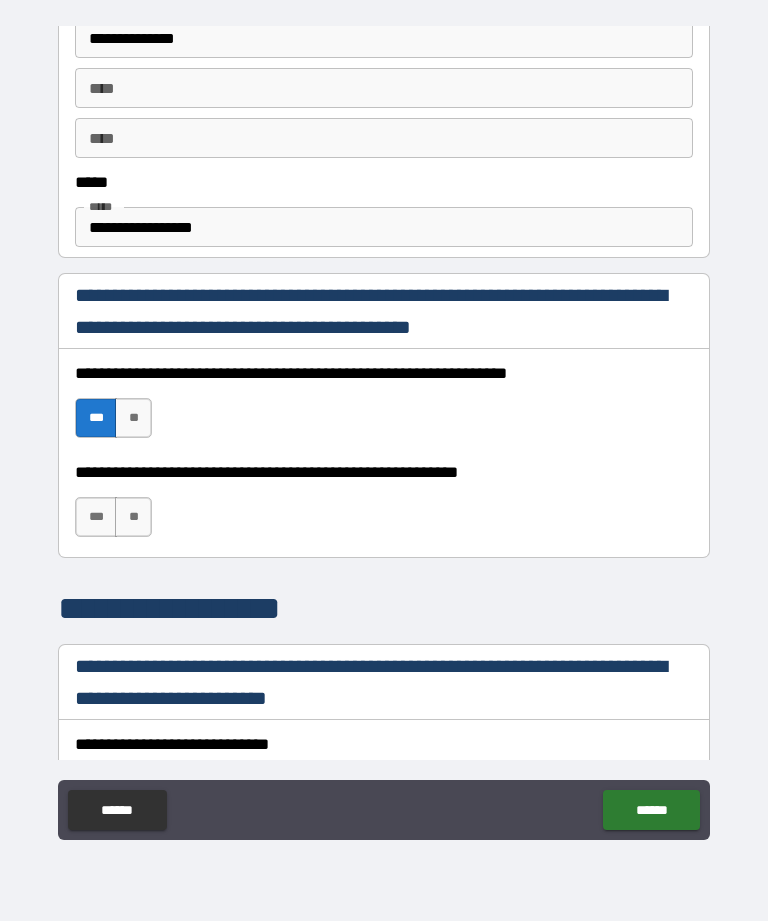 click on "**********" at bounding box center (384, 507) 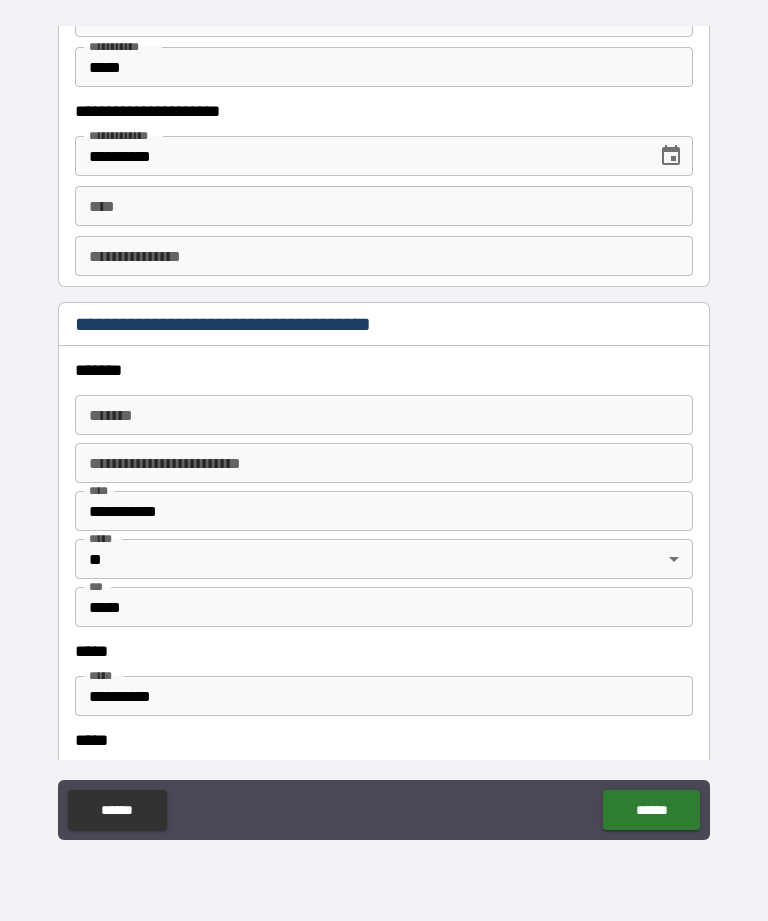 scroll, scrollTop: 2088, scrollLeft: 0, axis: vertical 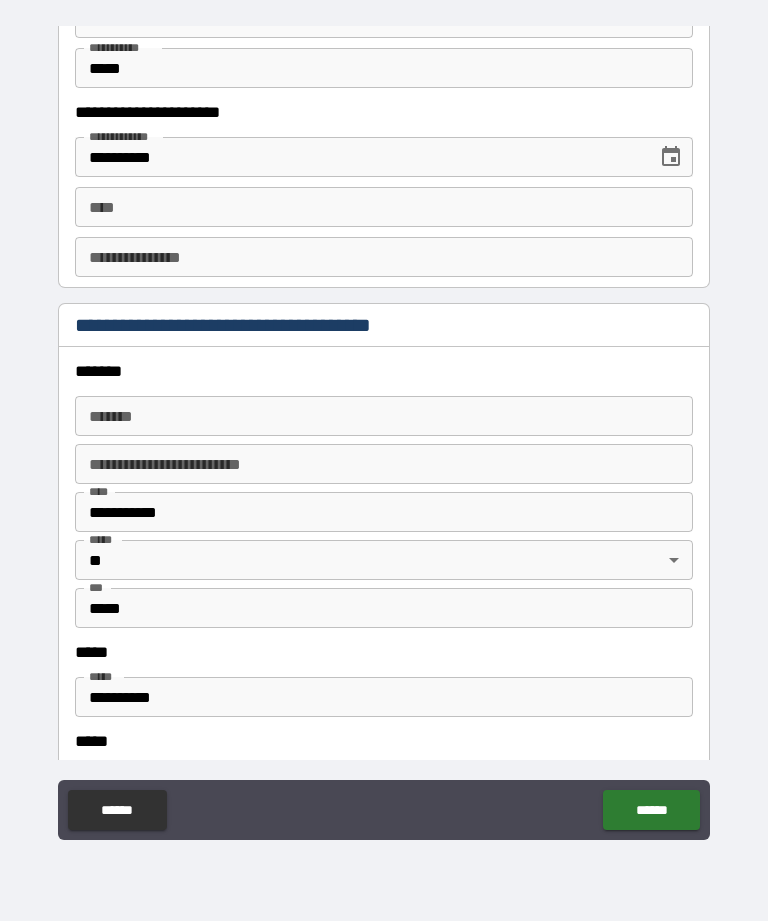 click on "**********" at bounding box center [384, 697] 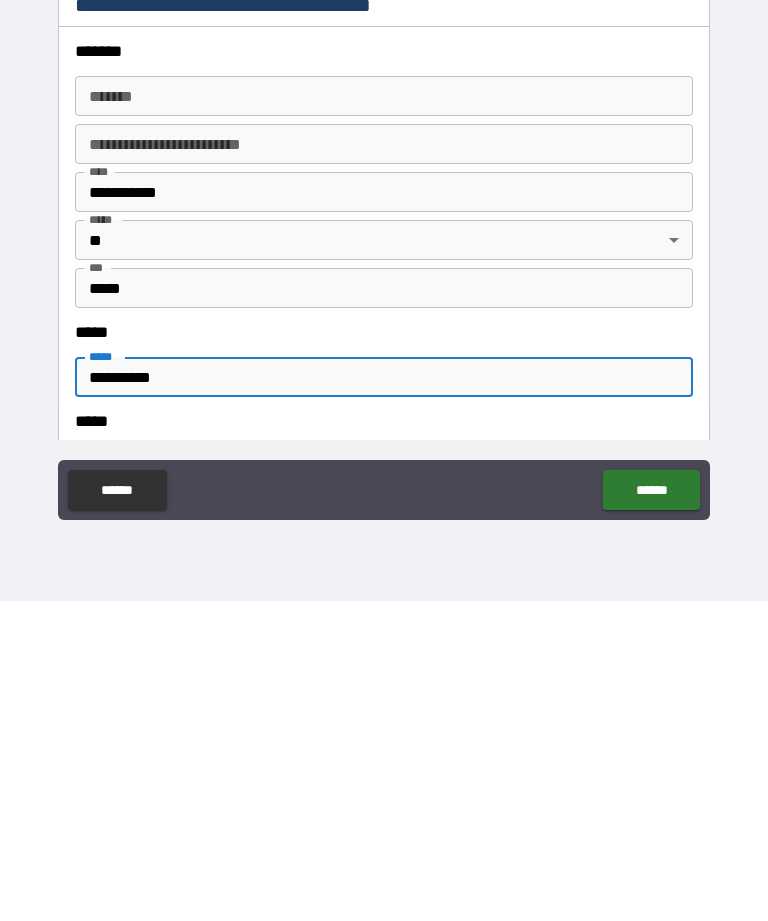 click on "**********" at bounding box center (384, 697) 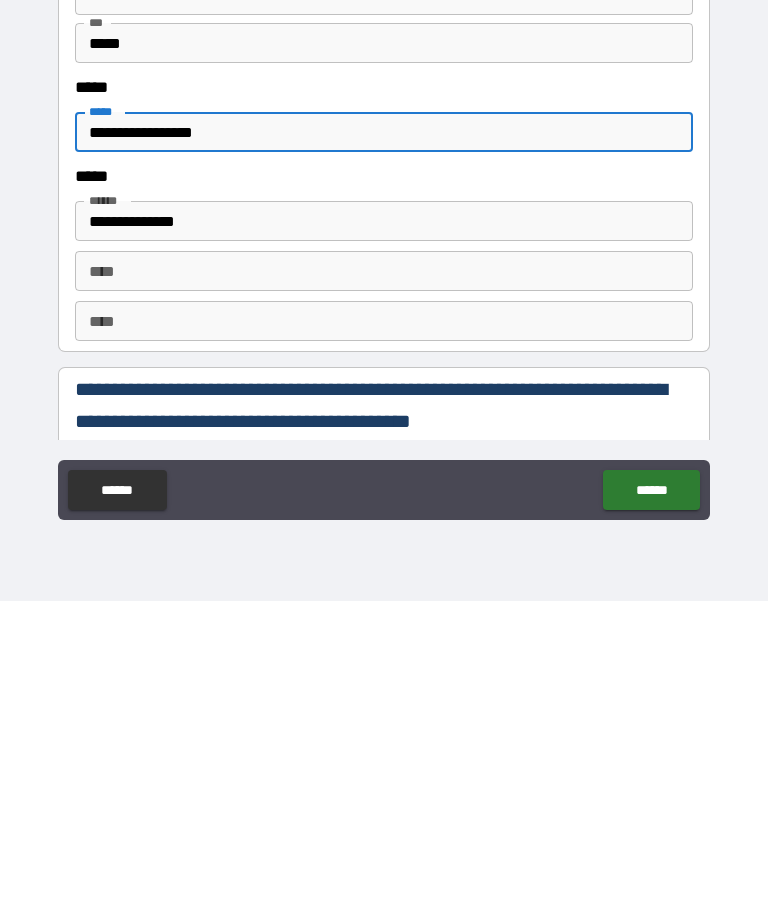 scroll, scrollTop: 2414, scrollLeft: 0, axis: vertical 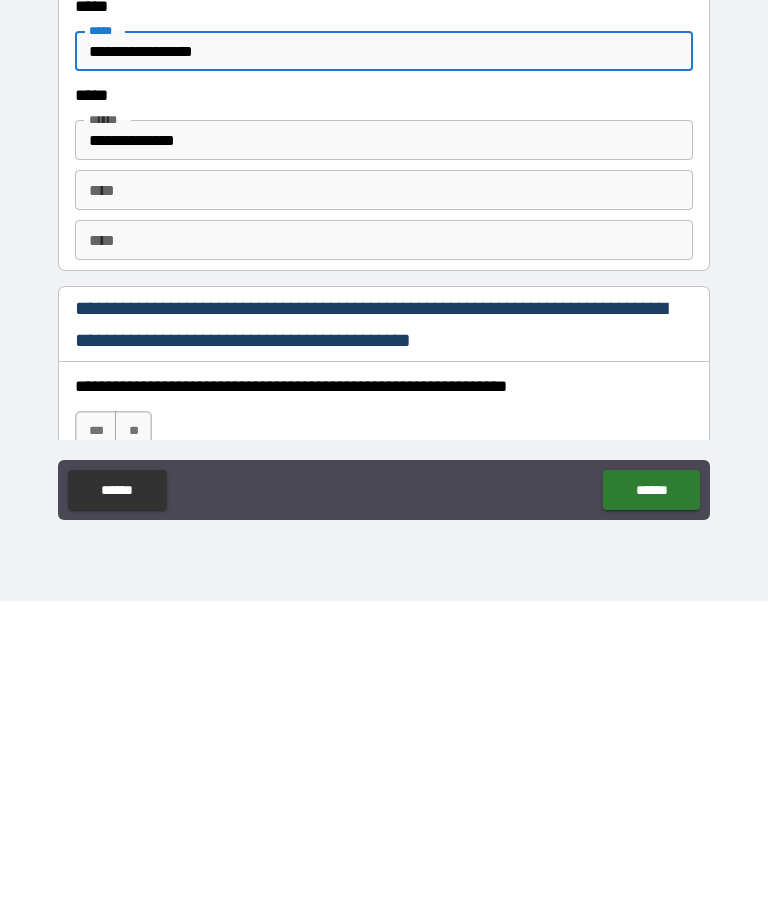 type on "**********" 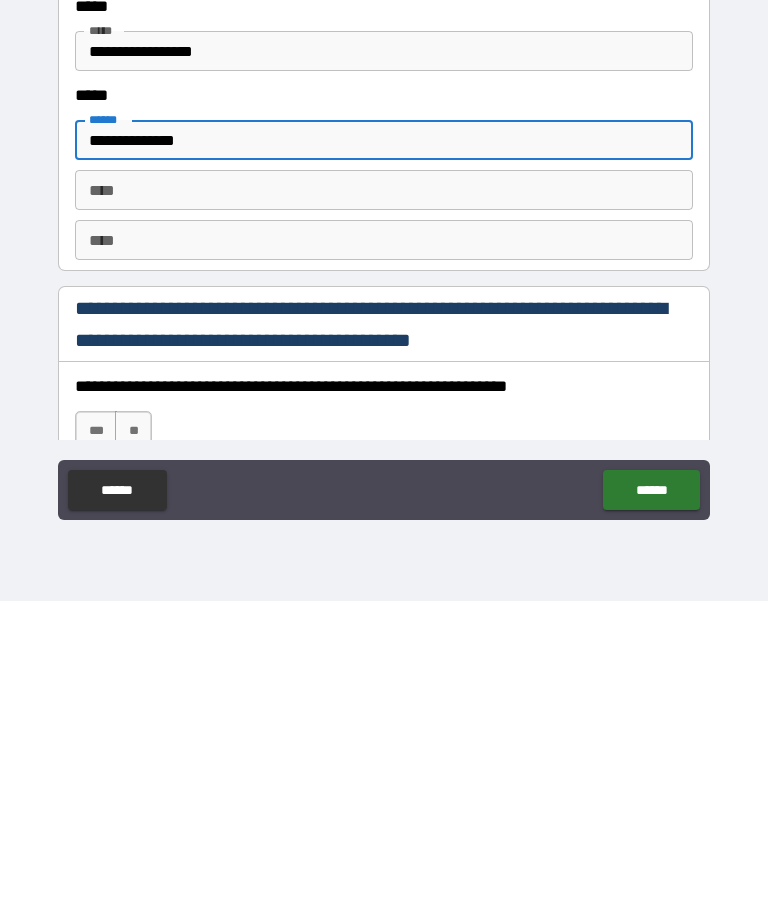 click on "**********" at bounding box center [384, 460] 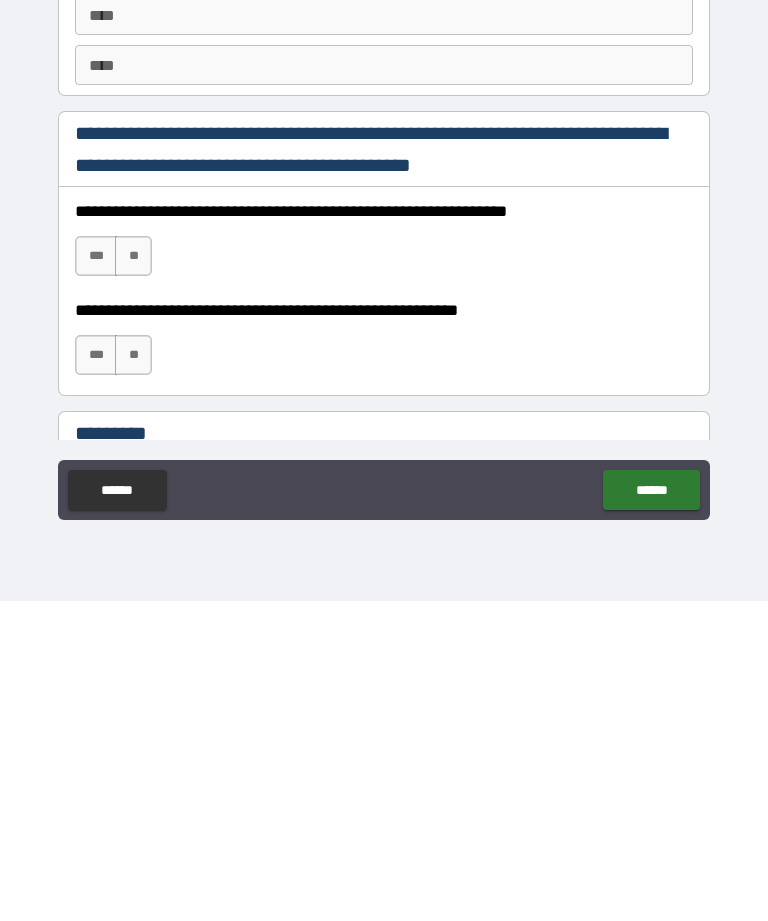 click on "***" at bounding box center [96, 576] 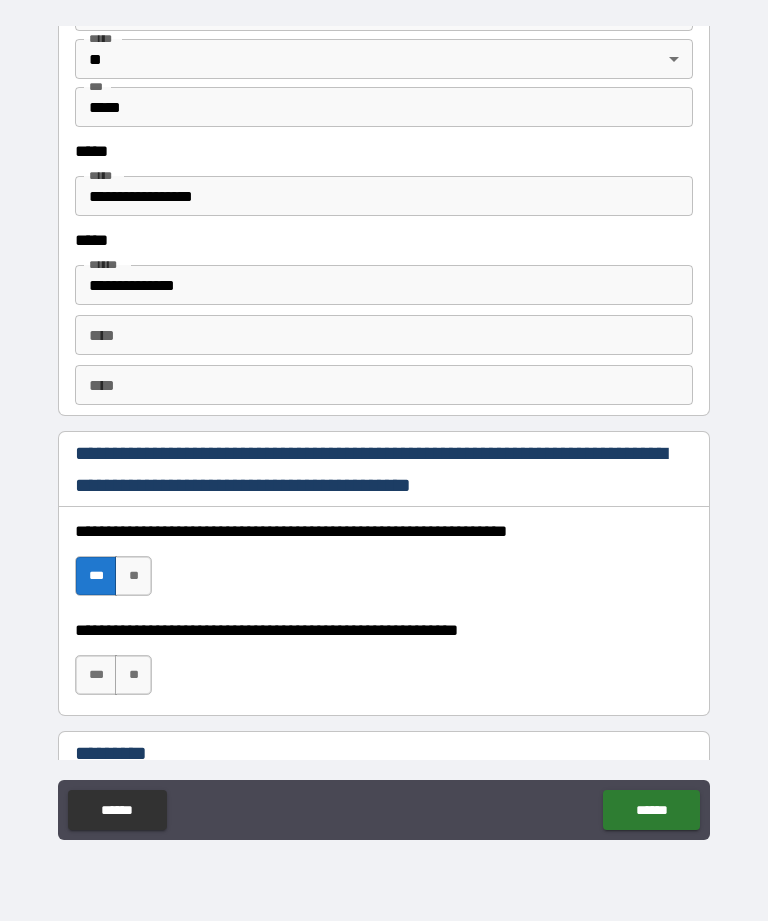 click on "*** **" at bounding box center (113, 675) 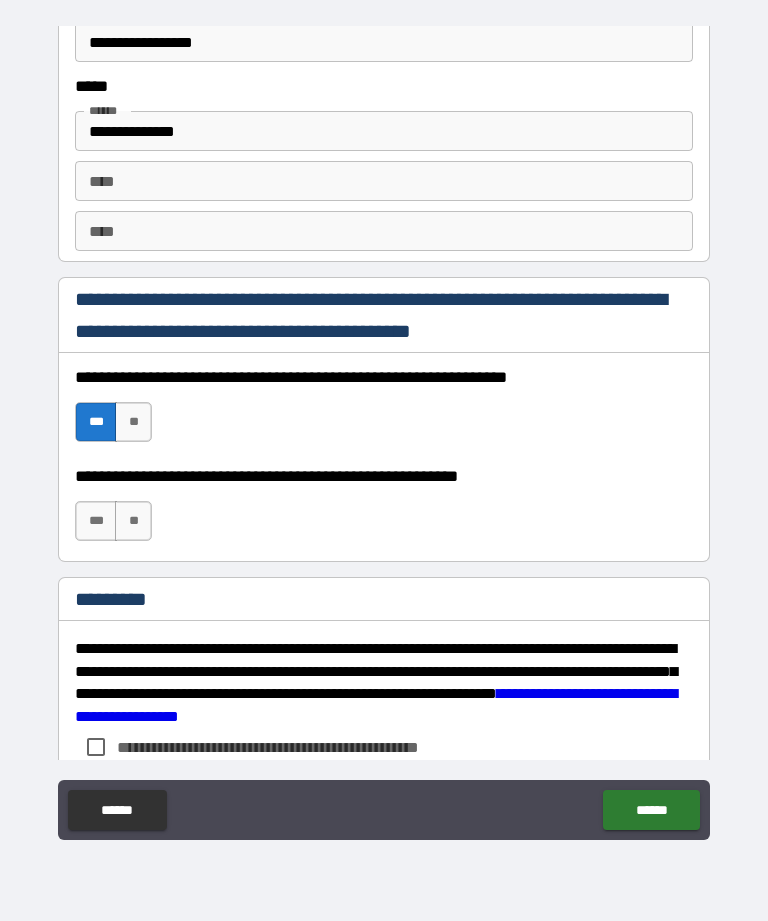 click on "***" at bounding box center (96, 521) 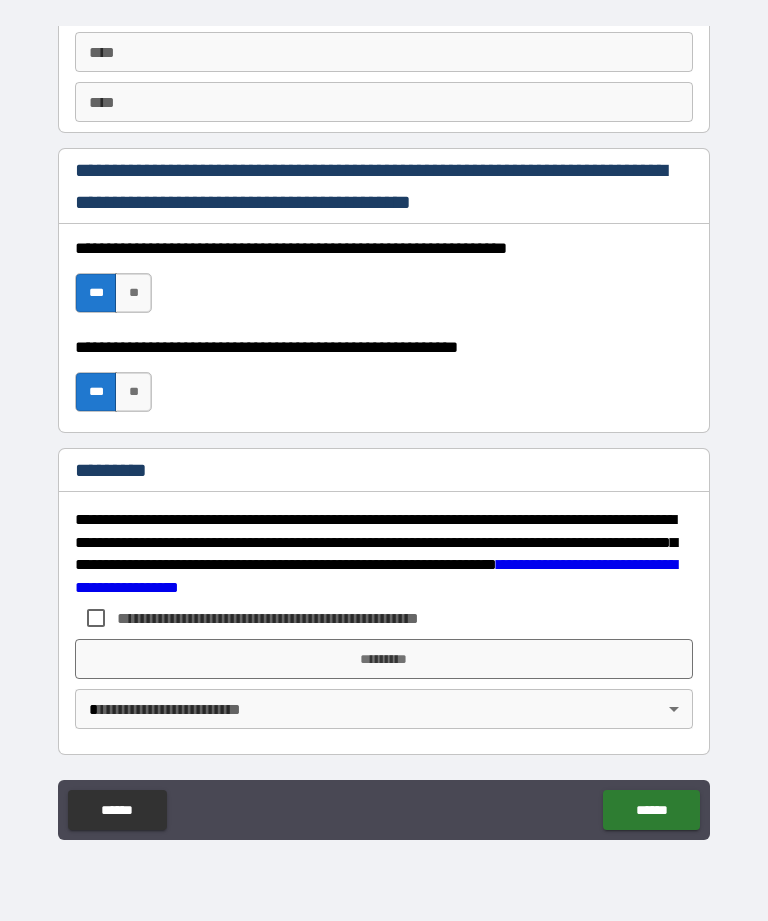 scroll, scrollTop: 2872, scrollLeft: 0, axis: vertical 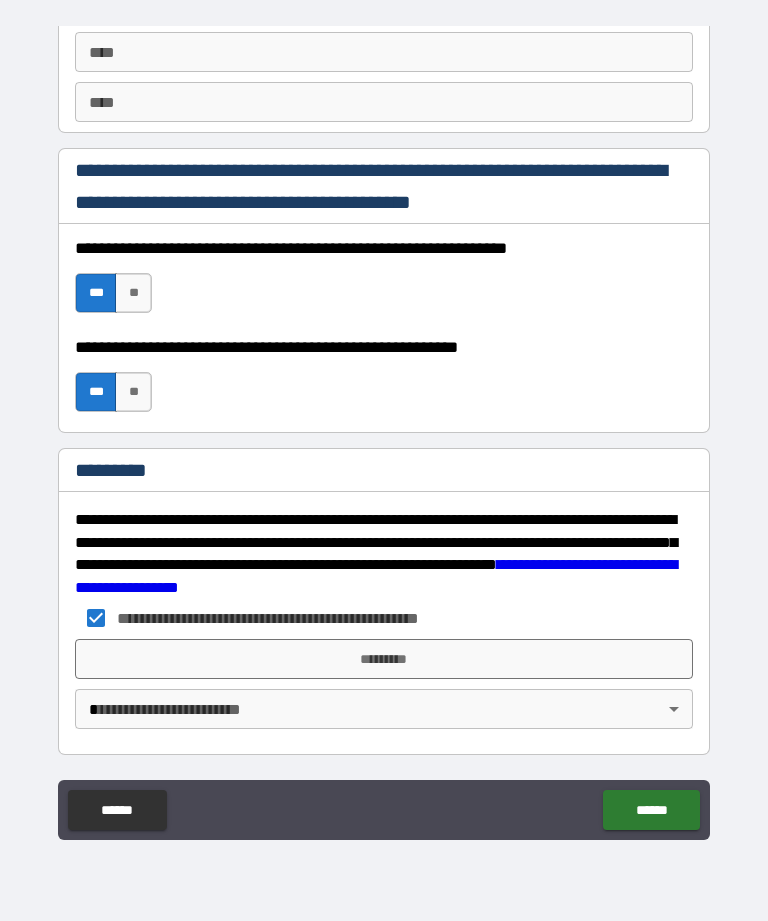 click on "**********" at bounding box center (384, 428) 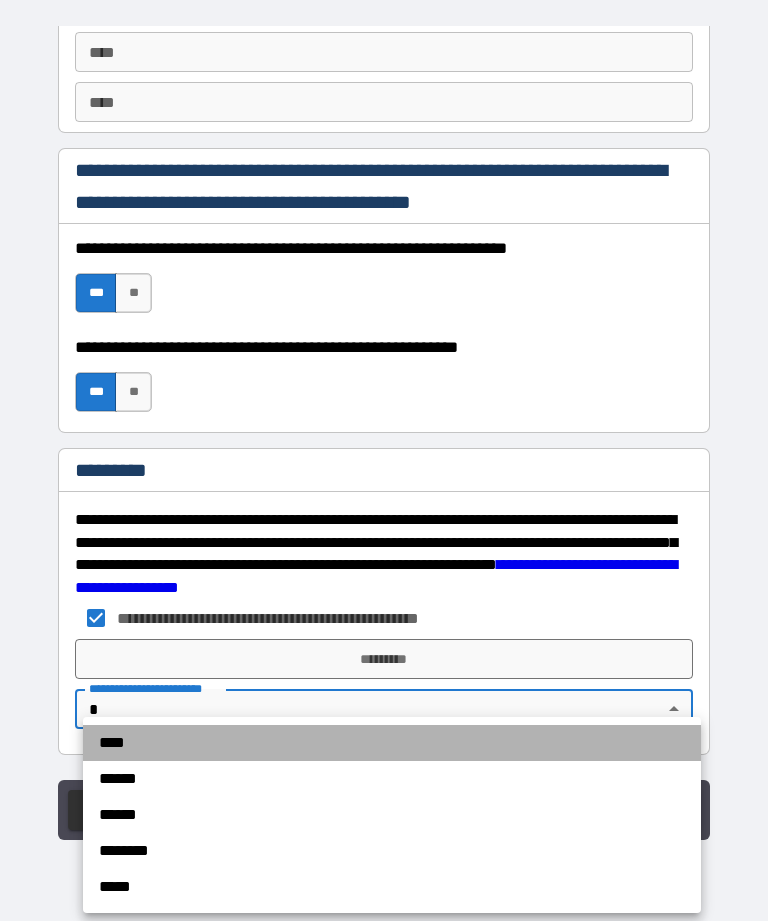 click on "****" at bounding box center [392, 743] 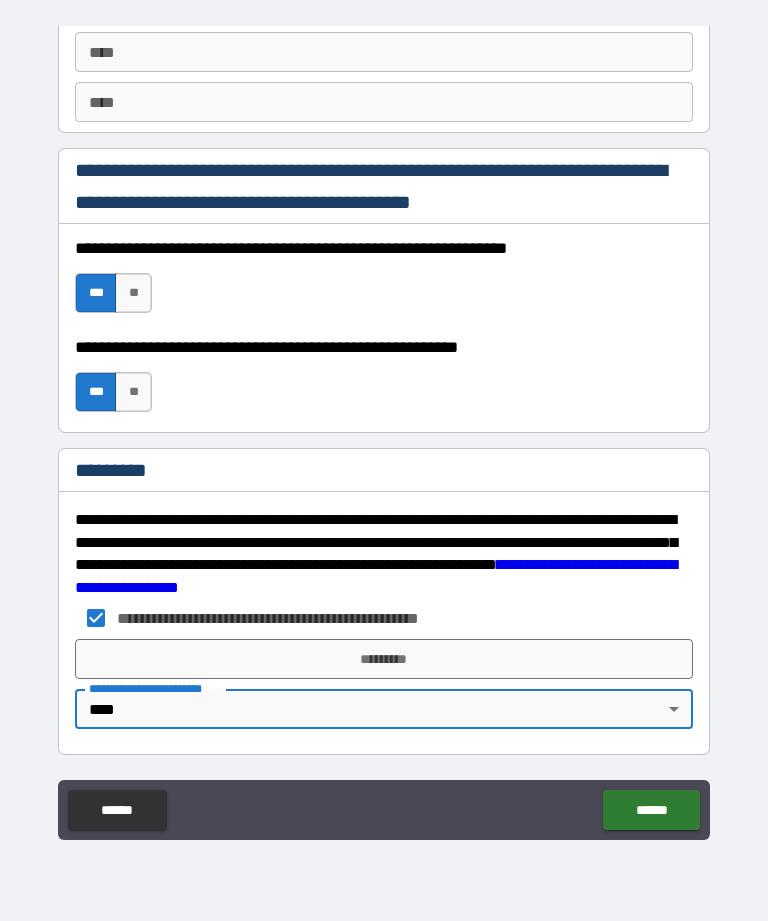 click on "*********" at bounding box center [384, 659] 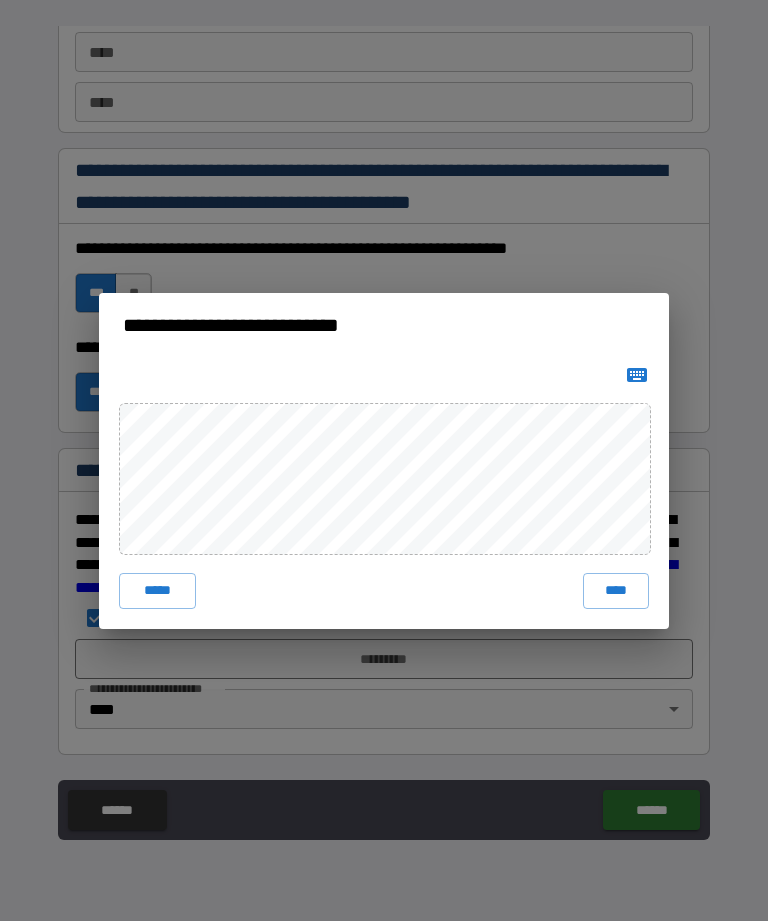 click on "****" at bounding box center (616, 591) 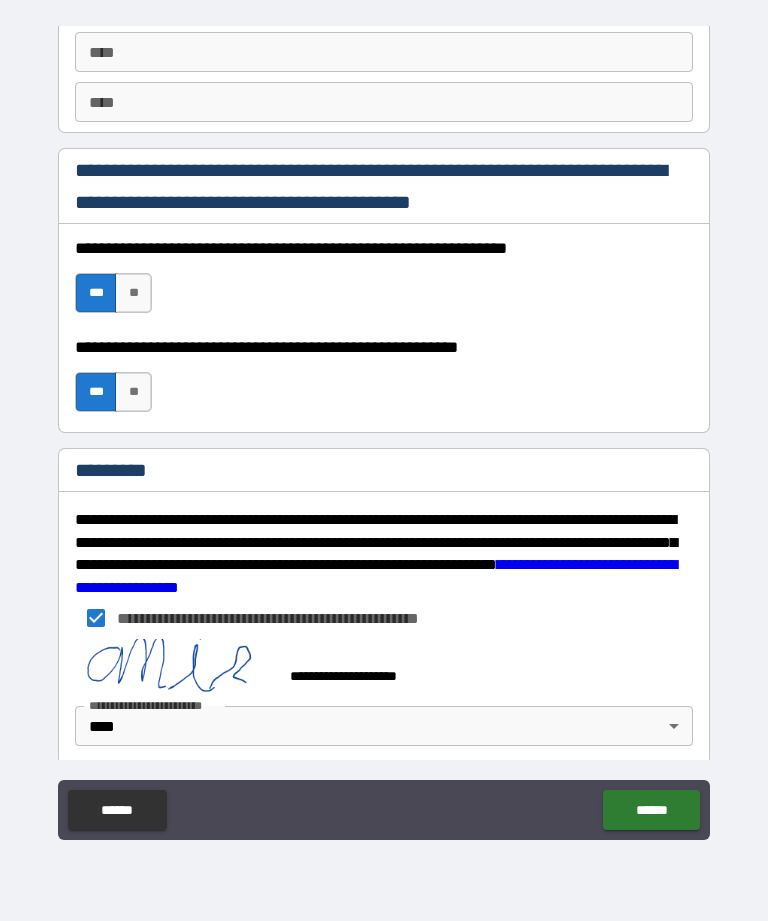 click on "******" at bounding box center (651, 810) 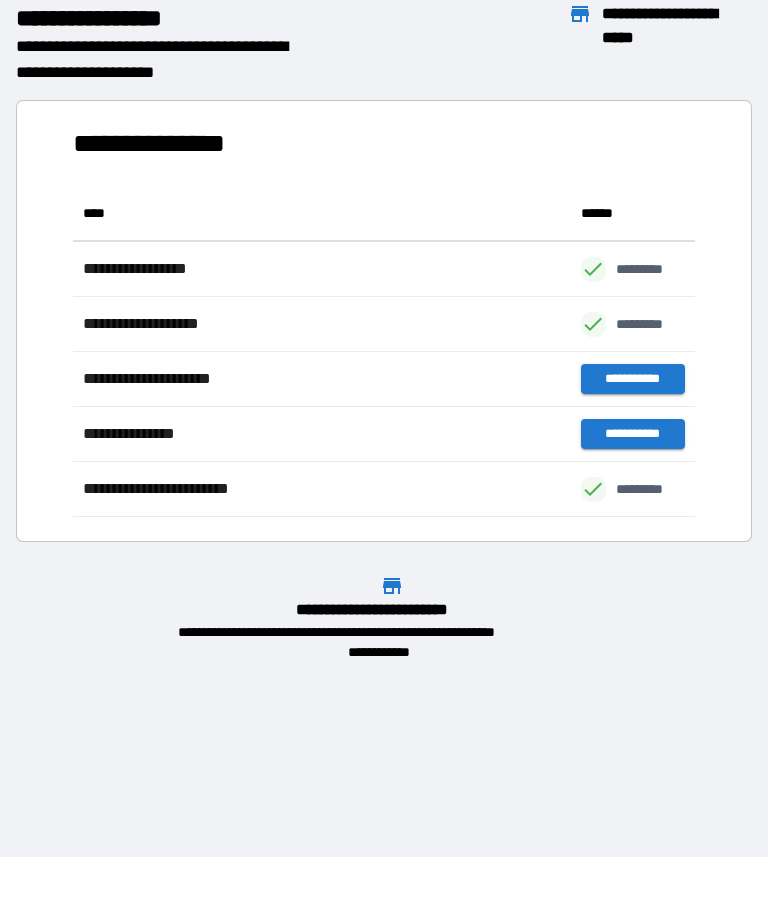 scroll, scrollTop: 1, scrollLeft: 1, axis: both 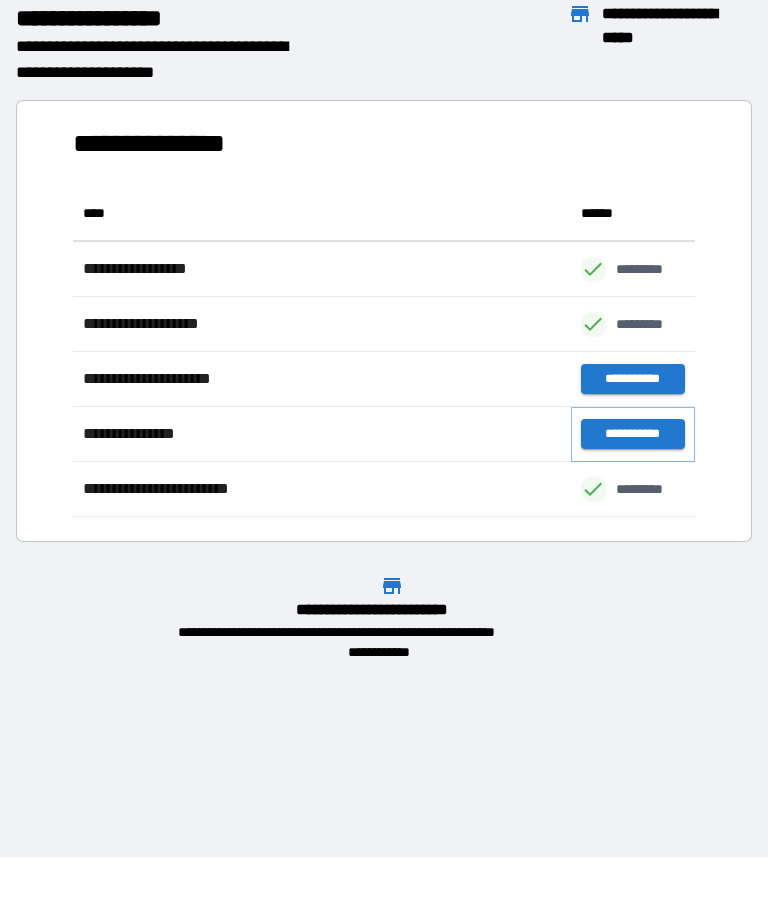 click on "**********" at bounding box center (633, 434) 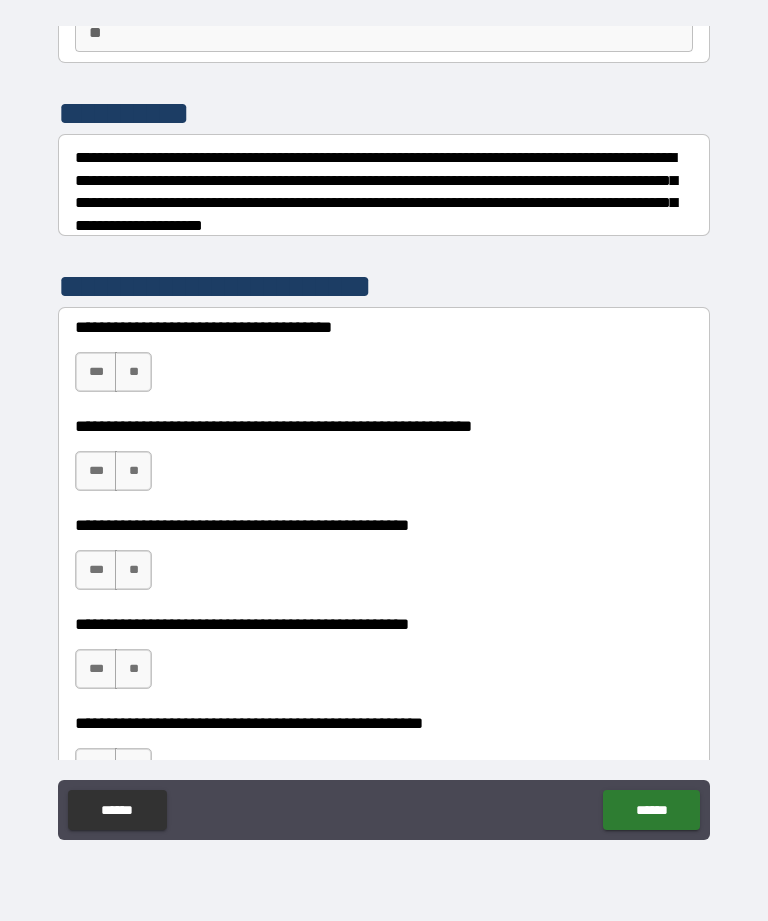 scroll, scrollTop: 208, scrollLeft: 0, axis: vertical 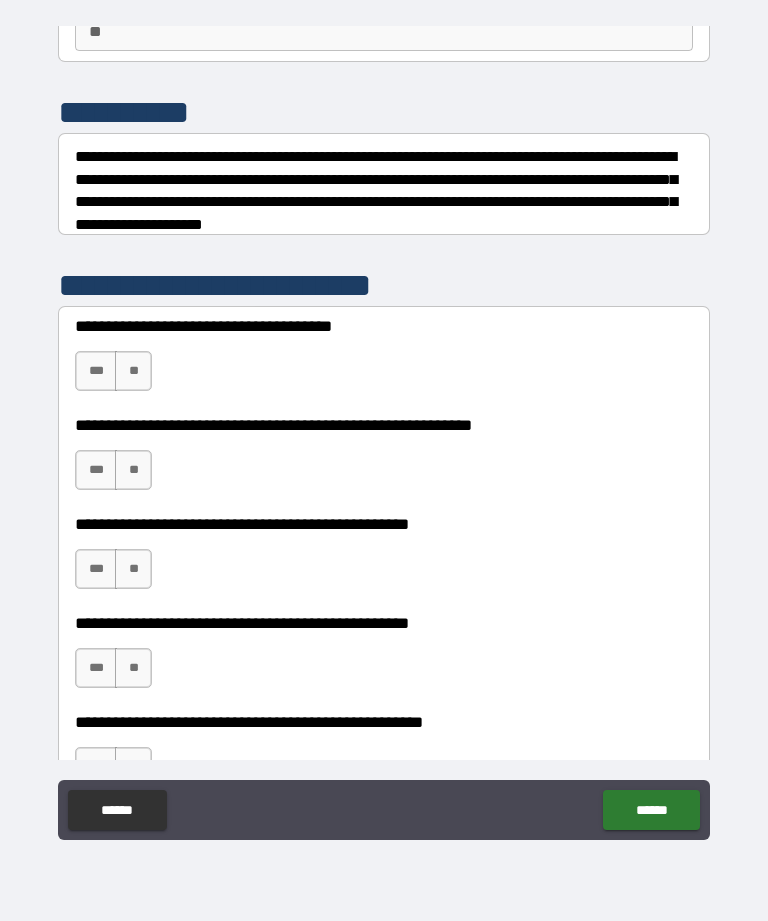 click on "**" at bounding box center (133, 371) 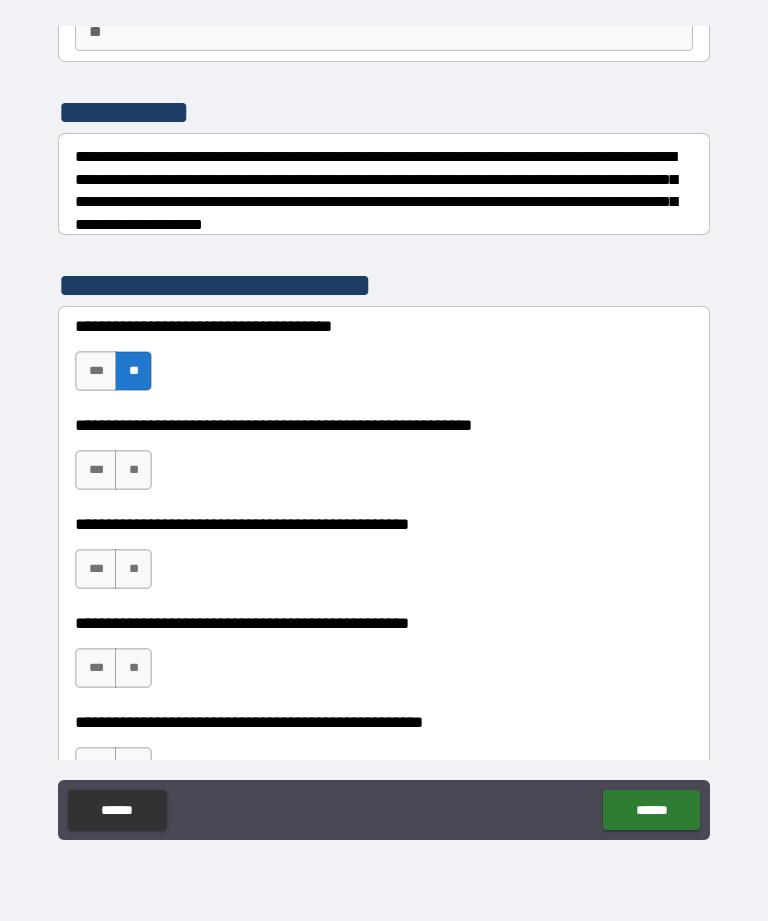 click on "**" at bounding box center [133, 470] 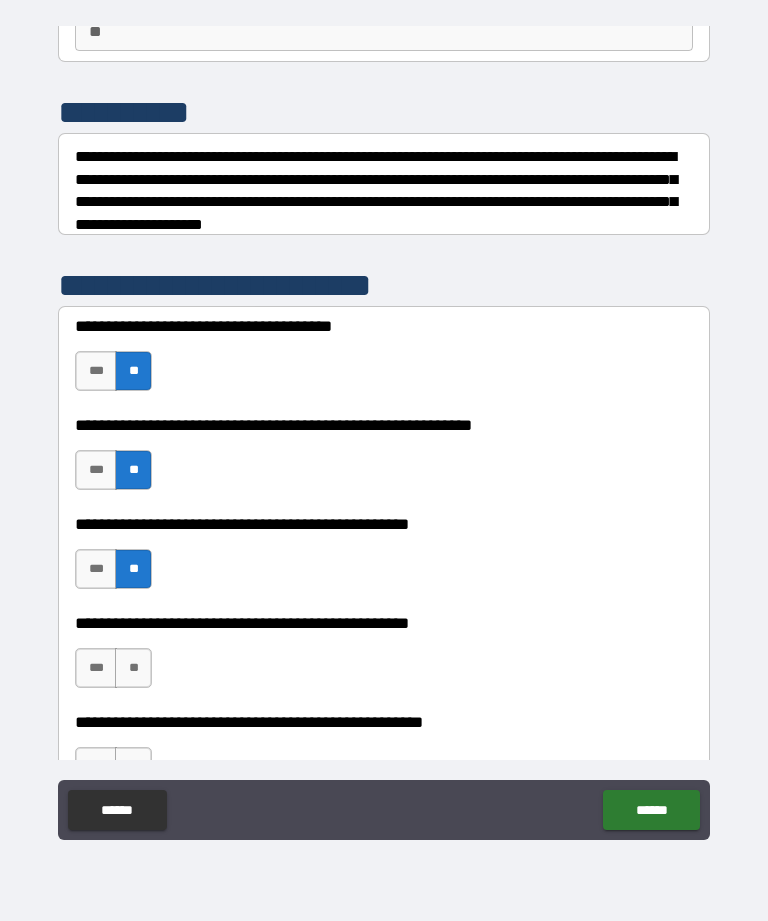 click on "**" at bounding box center [133, 668] 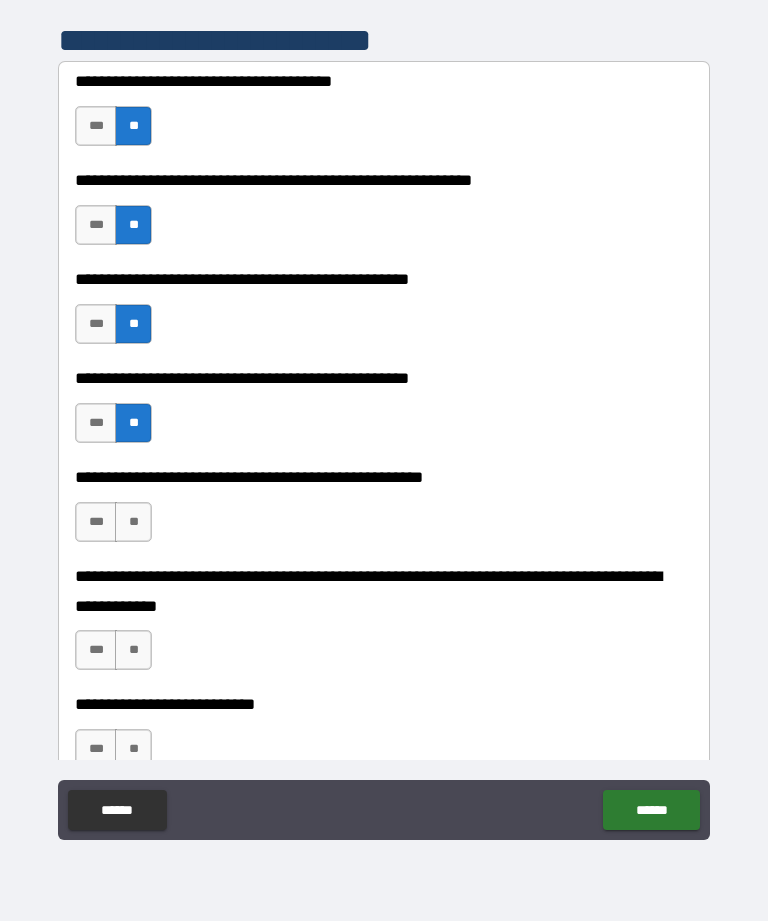 scroll, scrollTop: 468, scrollLeft: 0, axis: vertical 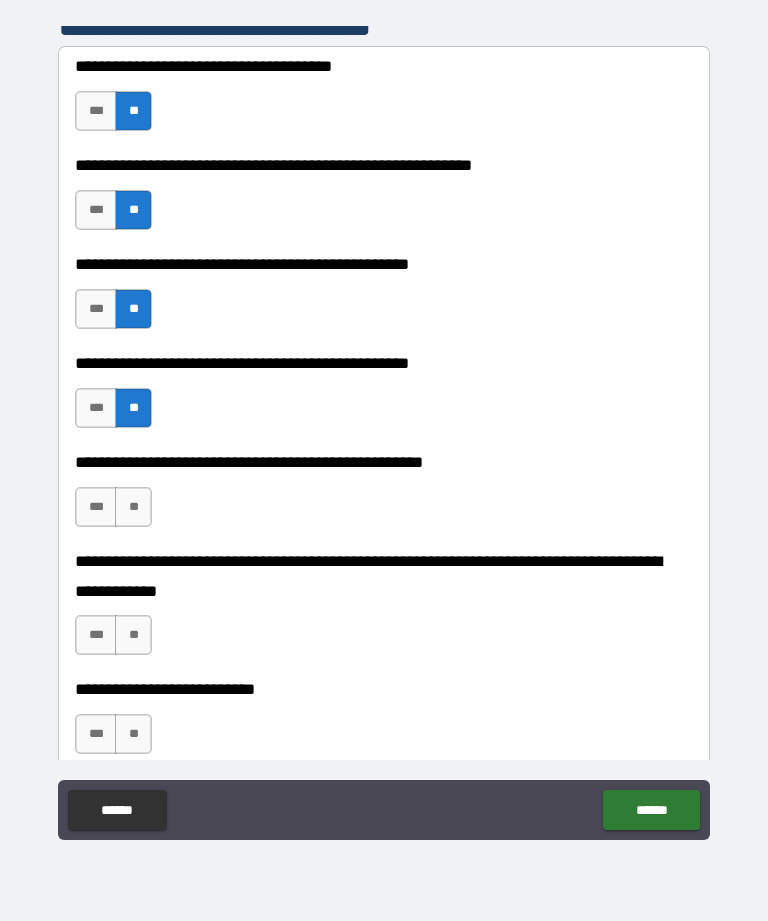 click on "**" at bounding box center [133, 507] 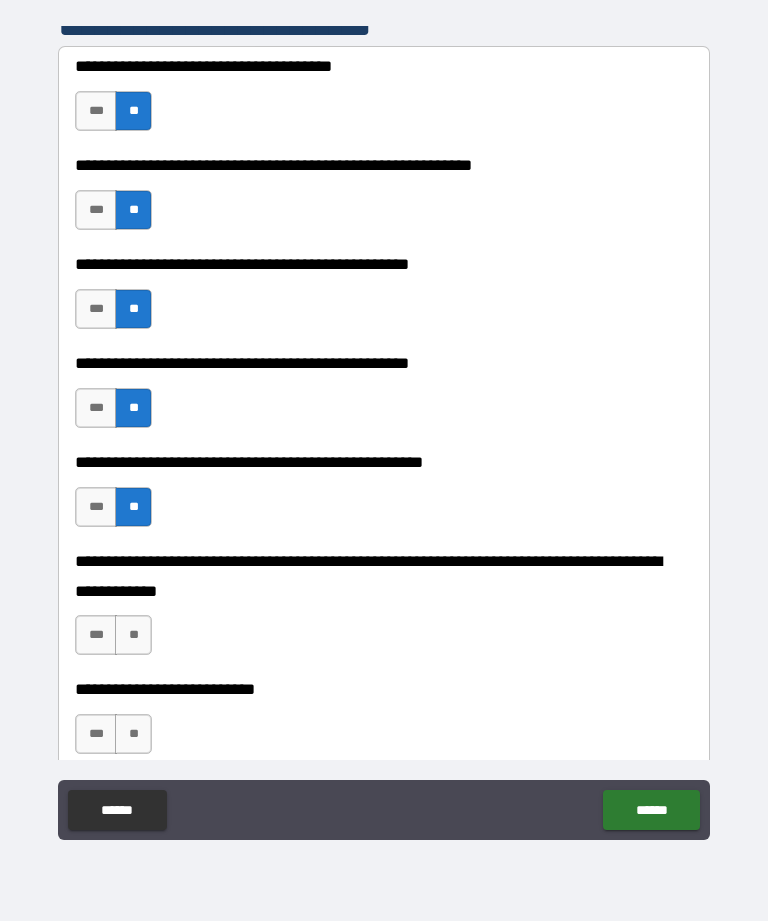 click on "**" at bounding box center [133, 635] 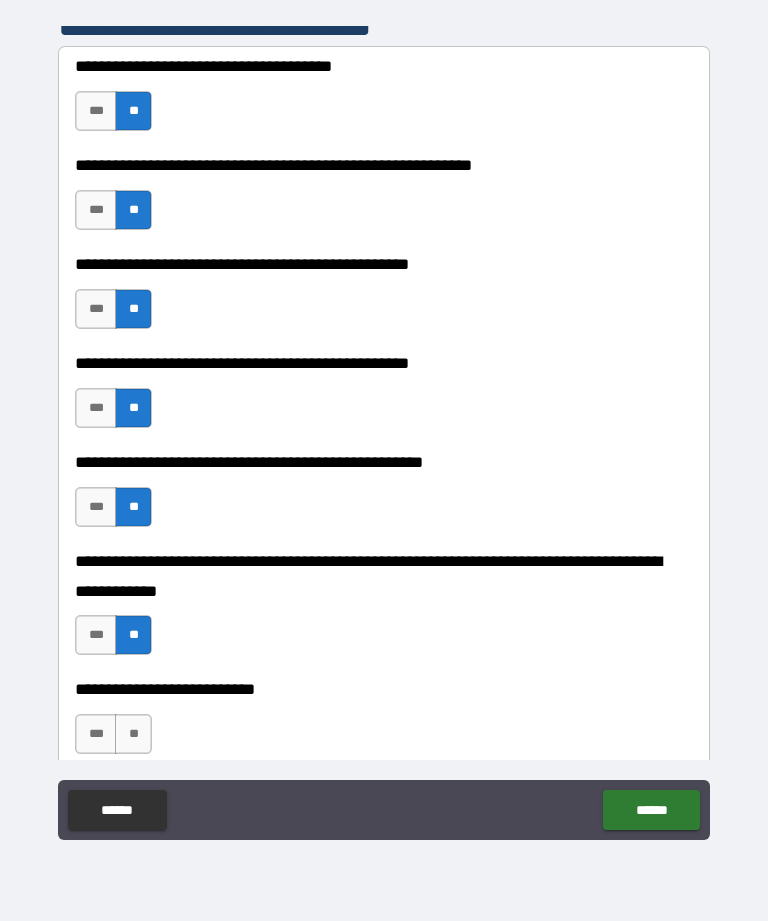 click on "**" at bounding box center (133, 734) 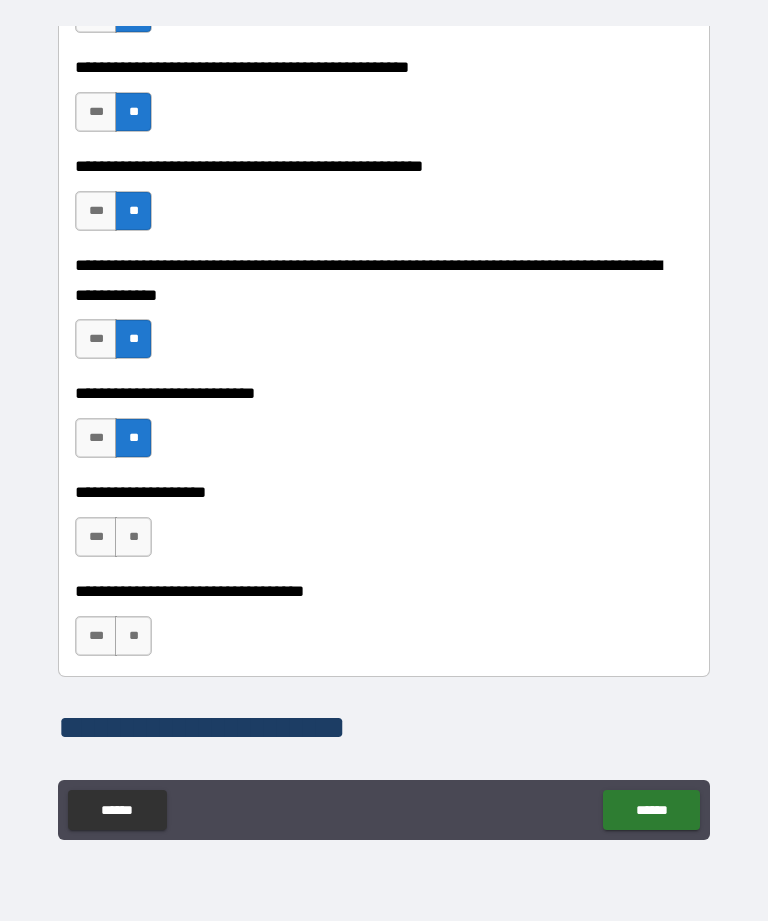 scroll, scrollTop: 776, scrollLeft: 0, axis: vertical 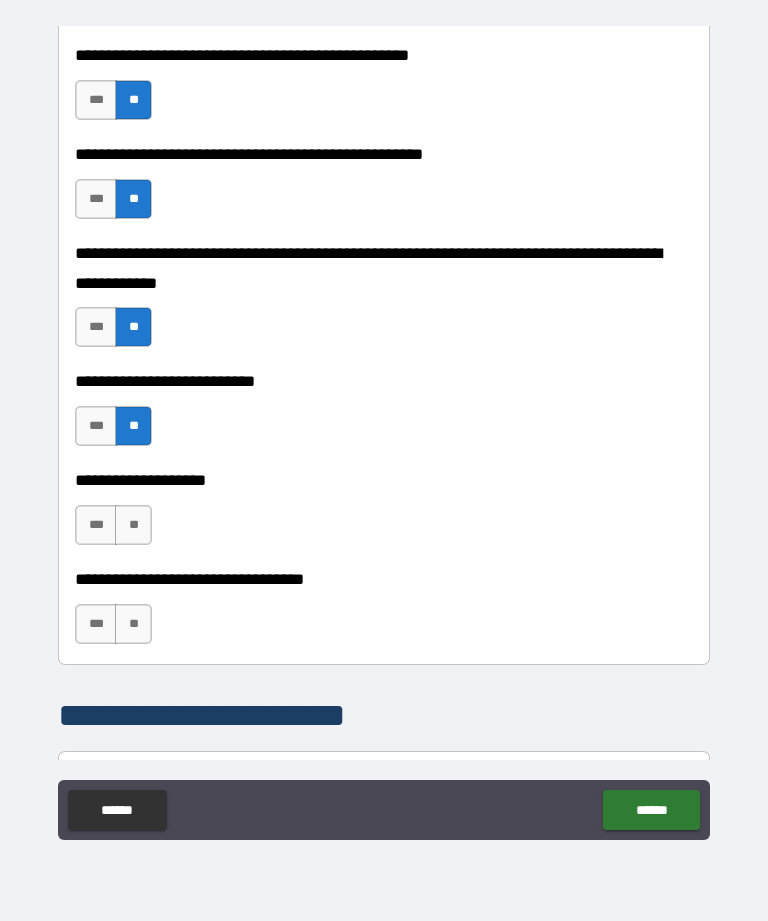 click on "**" at bounding box center (133, 525) 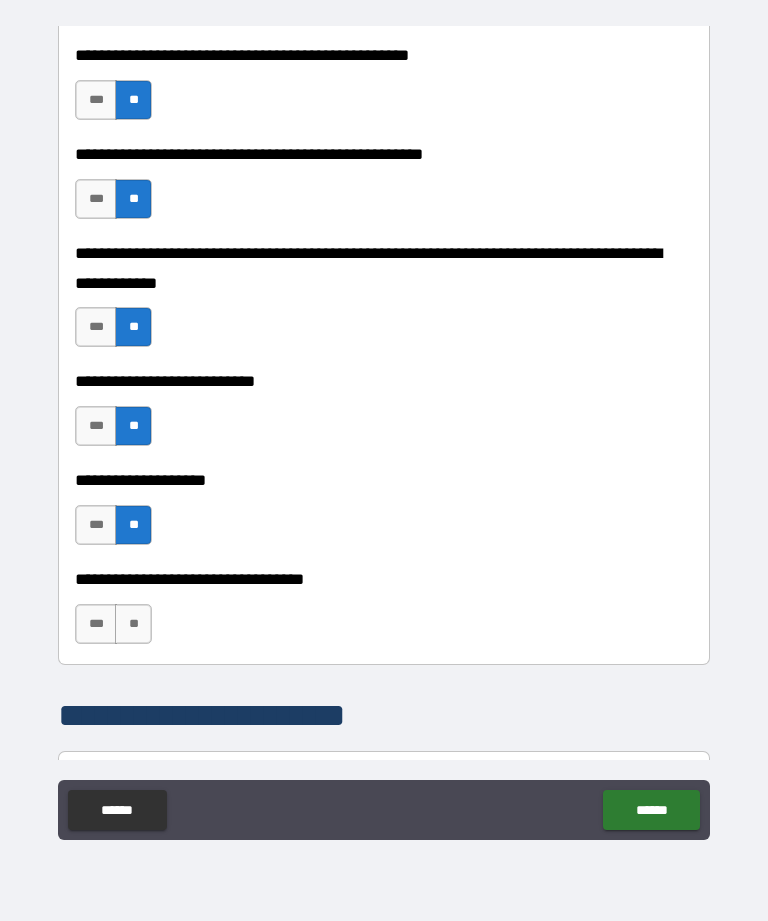 click on "**" at bounding box center (133, 624) 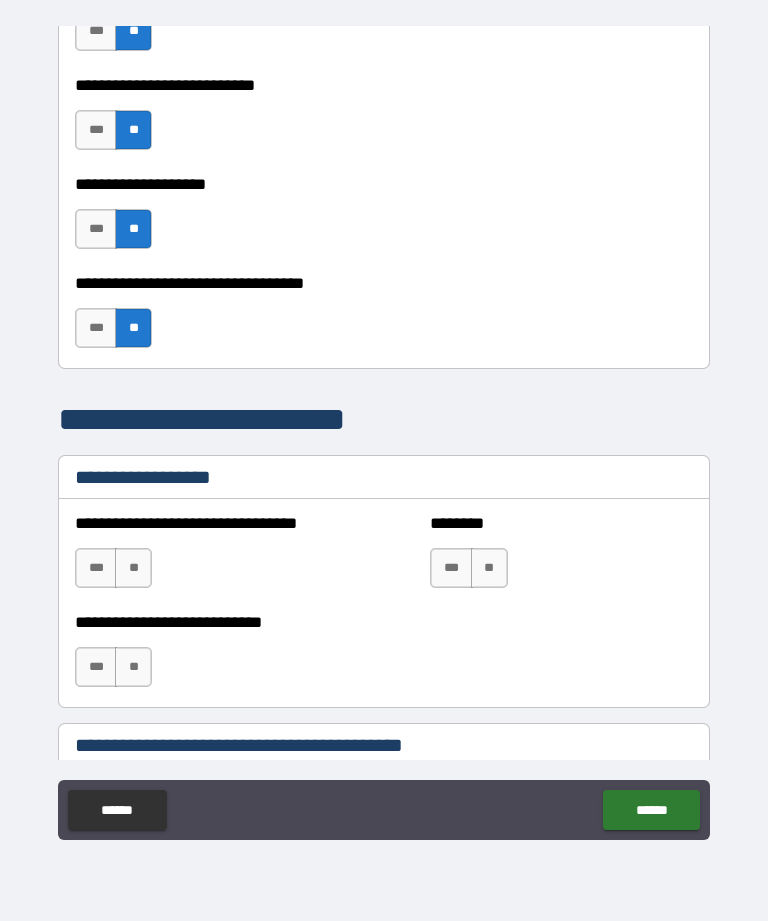 scroll, scrollTop: 1073, scrollLeft: 0, axis: vertical 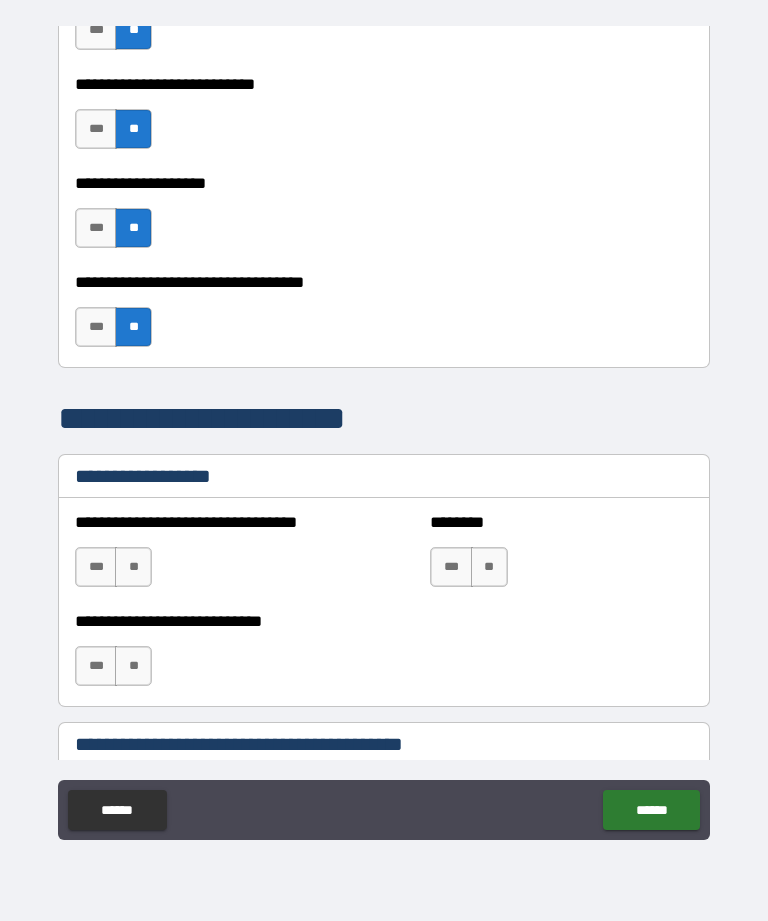 click on "***" at bounding box center (96, 327) 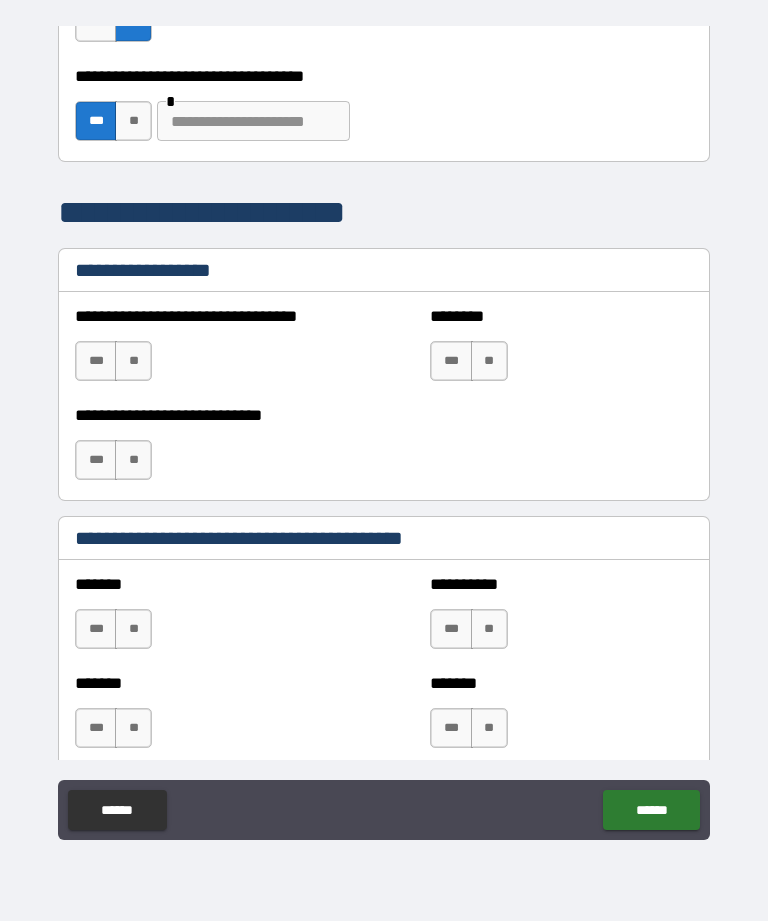 scroll, scrollTop: 1455, scrollLeft: 0, axis: vertical 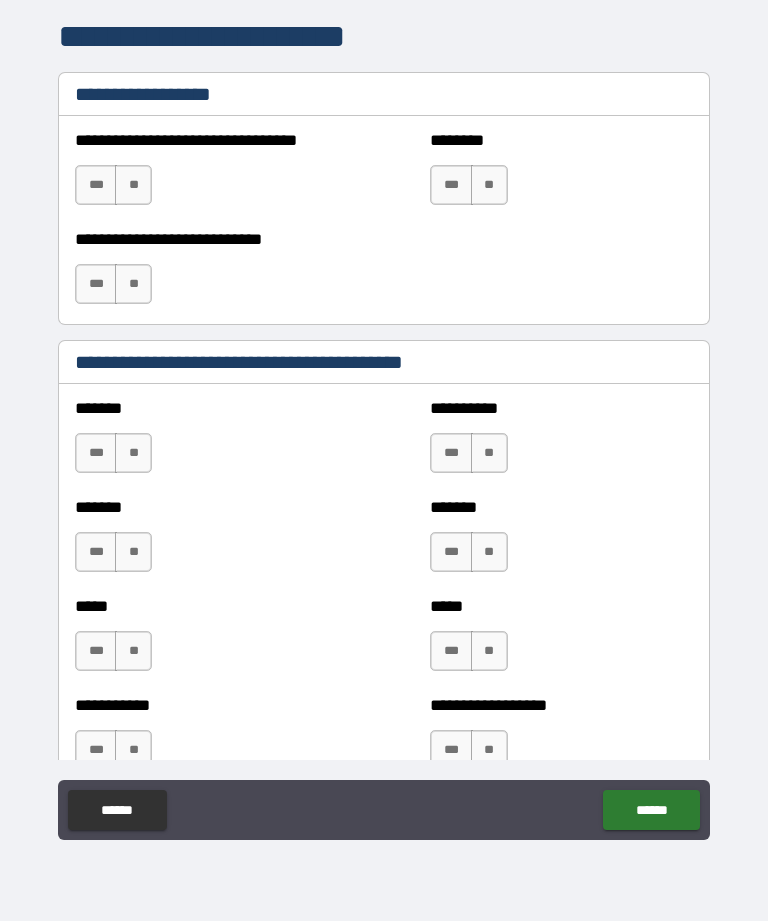 click on "**" at bounding box center (489, 185) 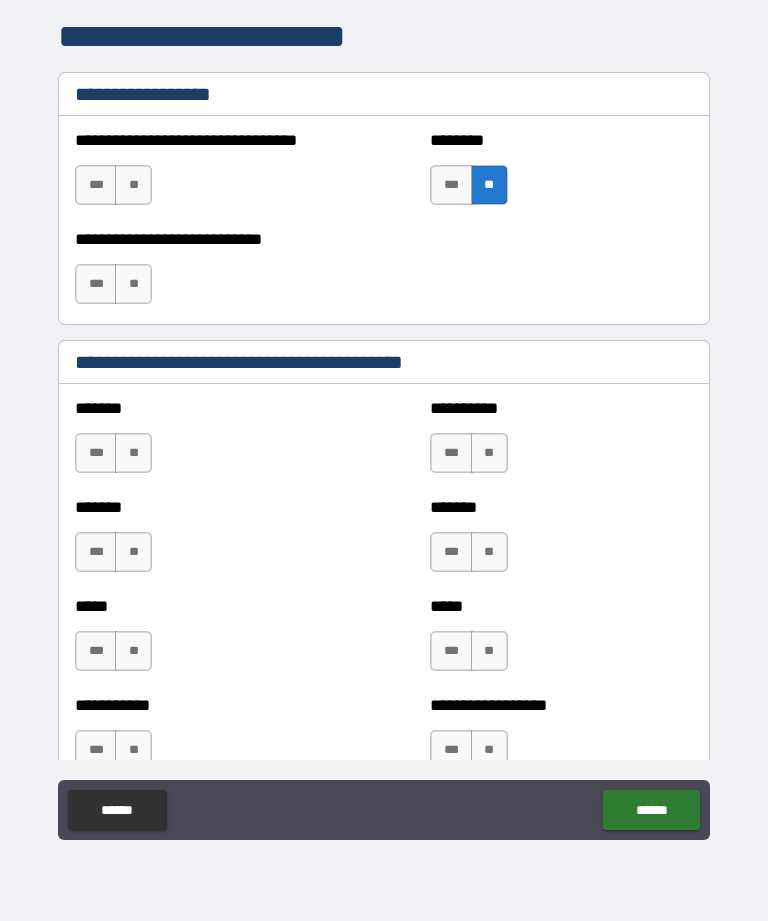 click on "**********" at bounding box center (206, 175) 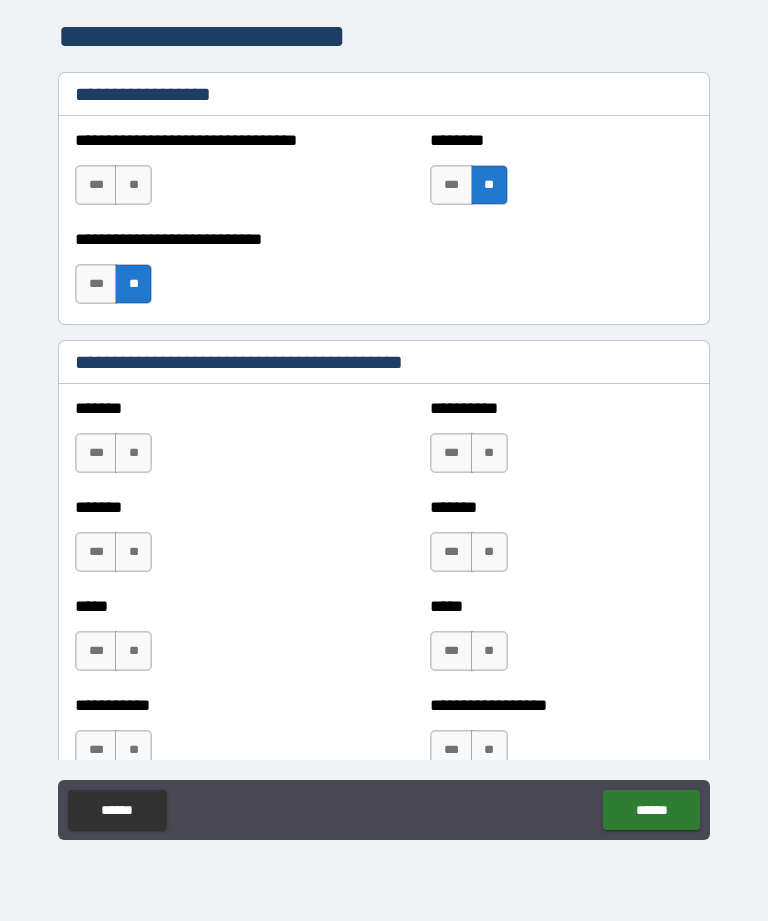 click on "**" at bounding box center [133, 185] 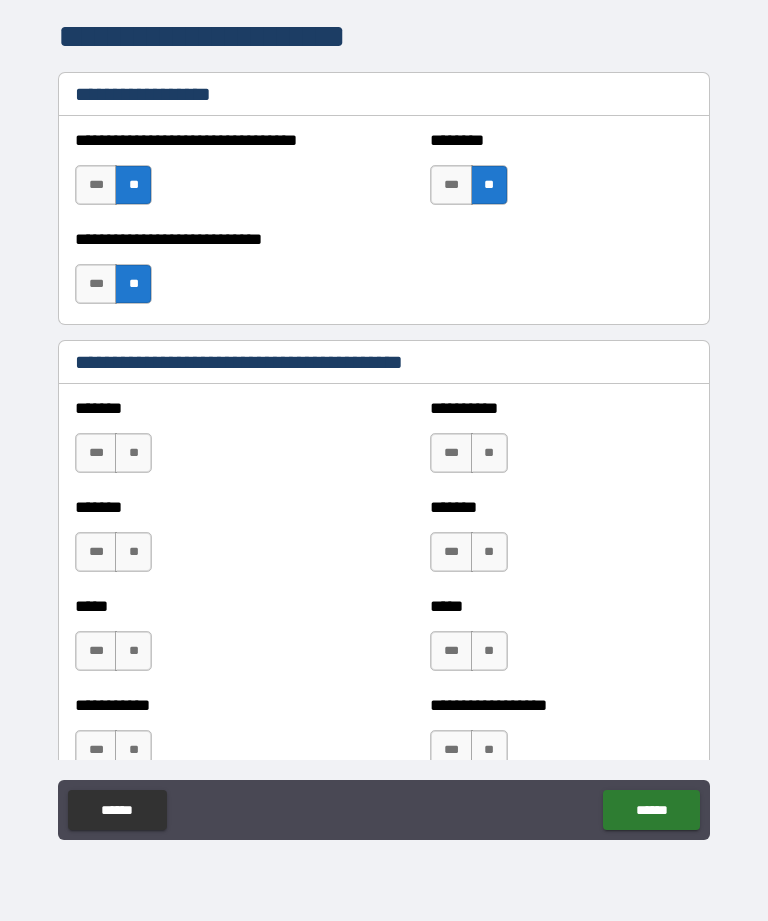 click on "**" at bounding box center [489, 453] 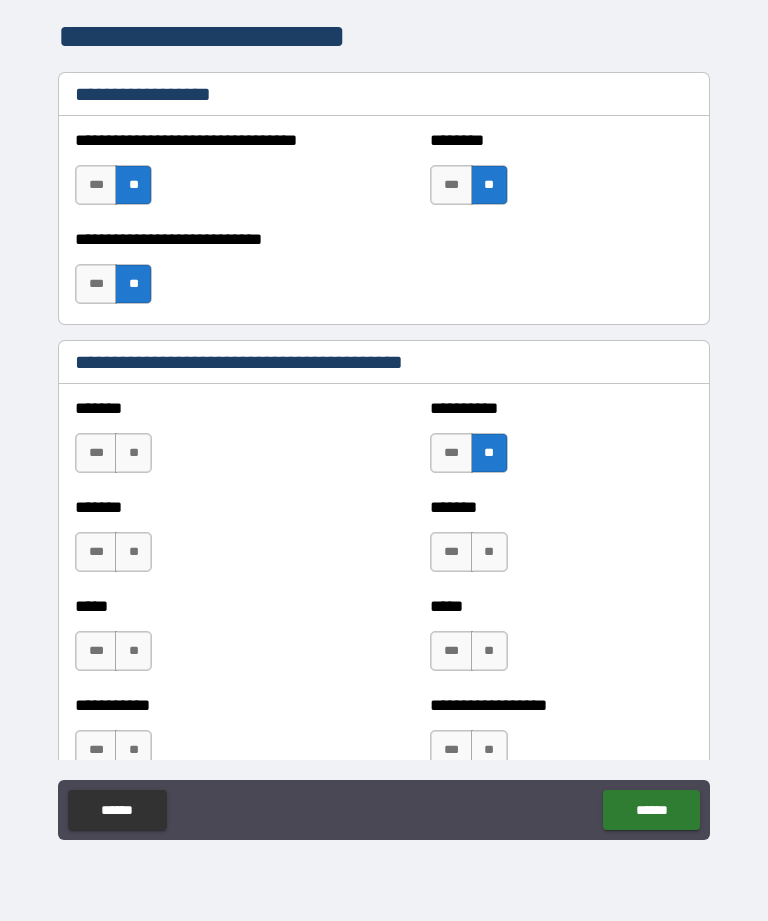click on "**" at bounding box center [489, 552] 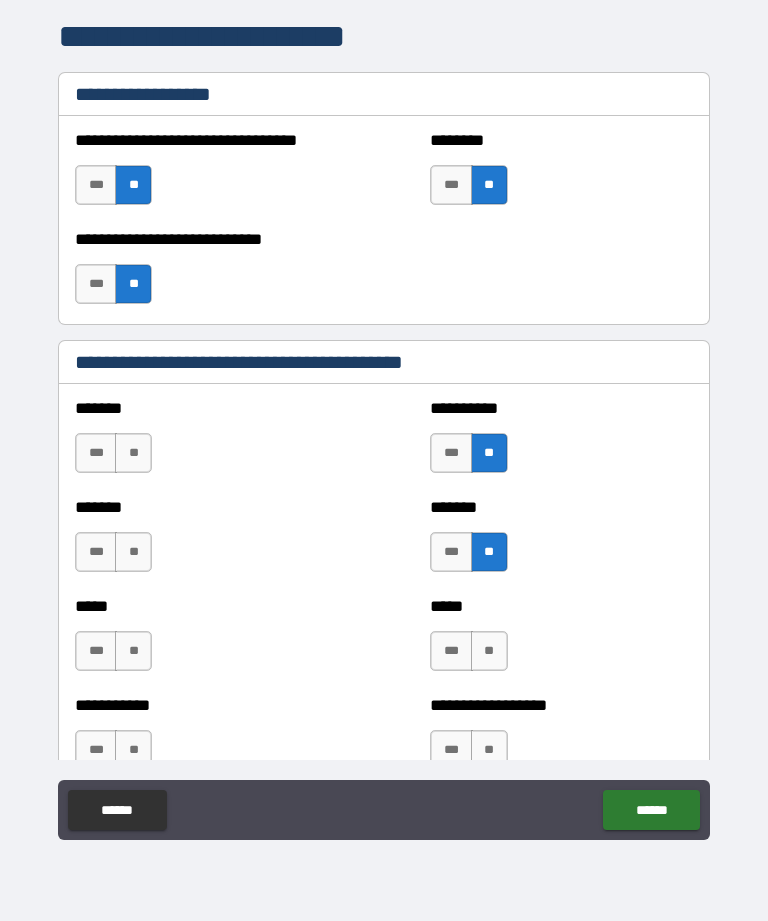click on "**" at bounding box center [489, 651] 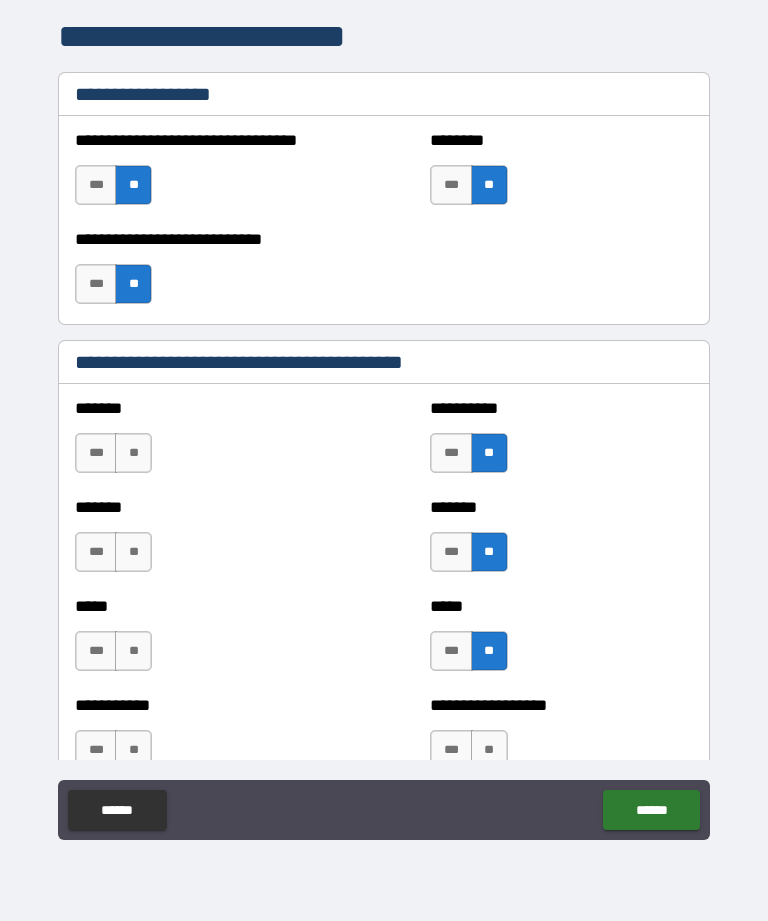 click on "**" at bounding box center [489, 750] 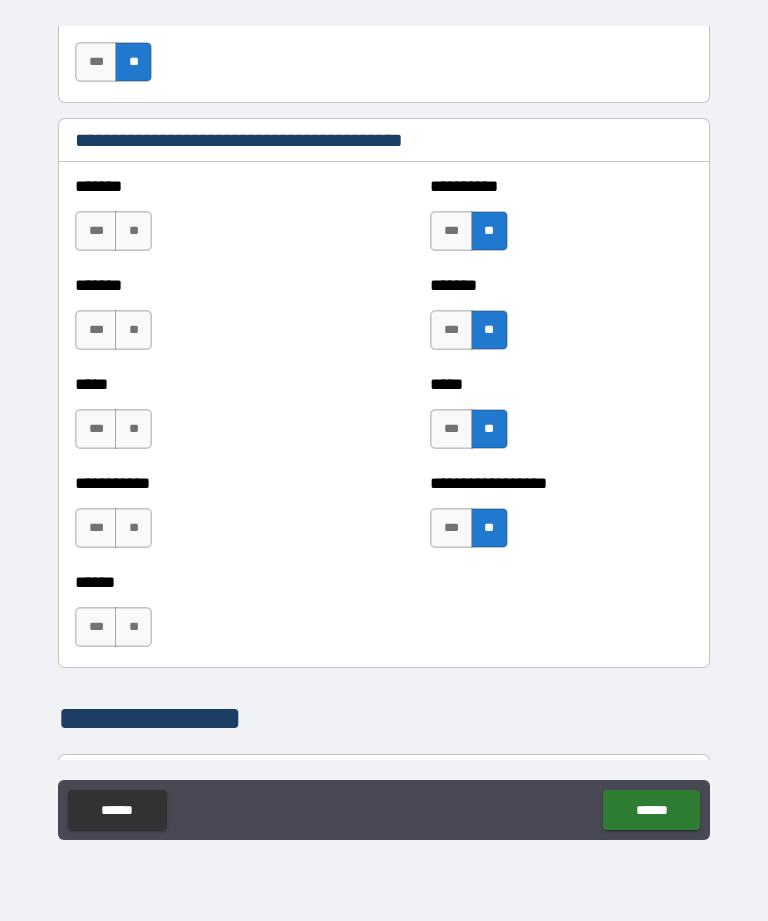 scroll, scrollTop: 1679, scrollLeft: 0, axis: vertical 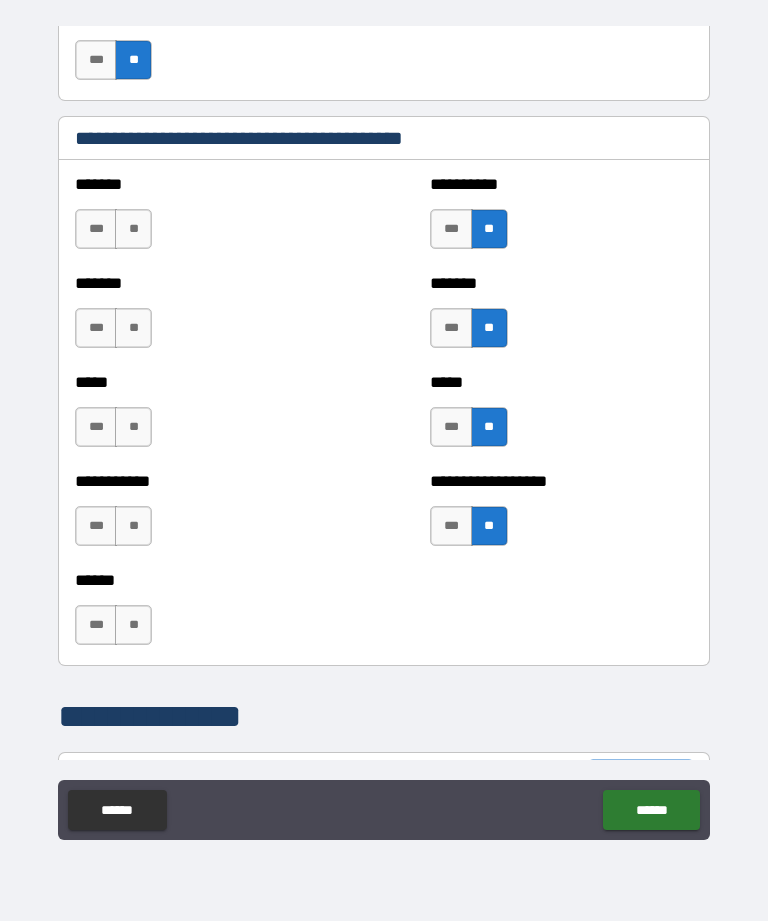 click on "**" at bounding box center (133, 229) 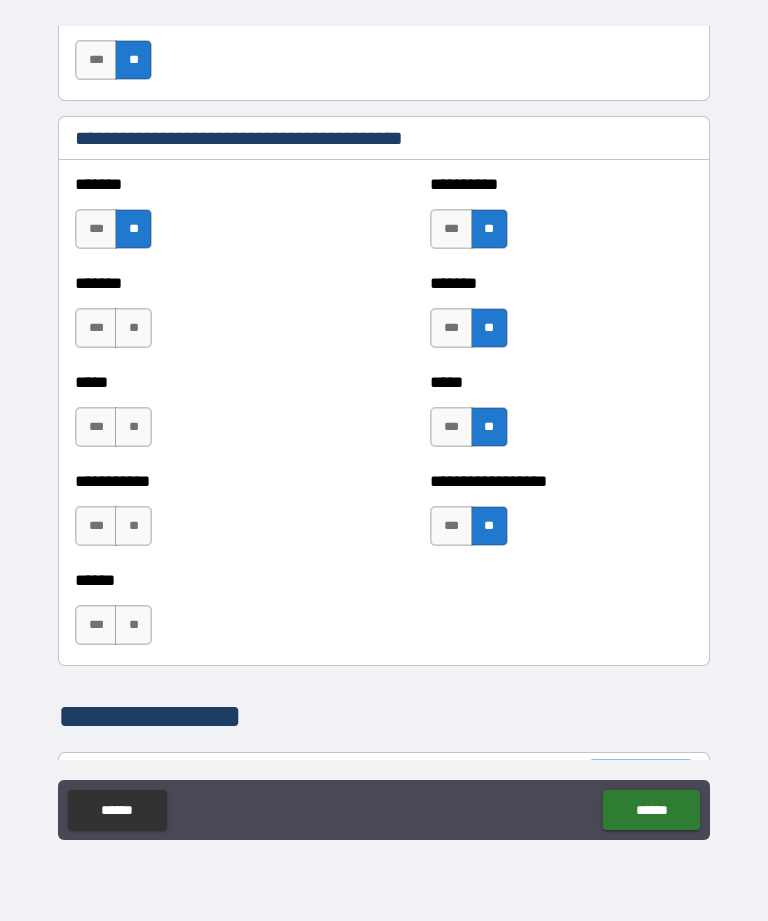 click on "**" at bounding box center [133, 328] 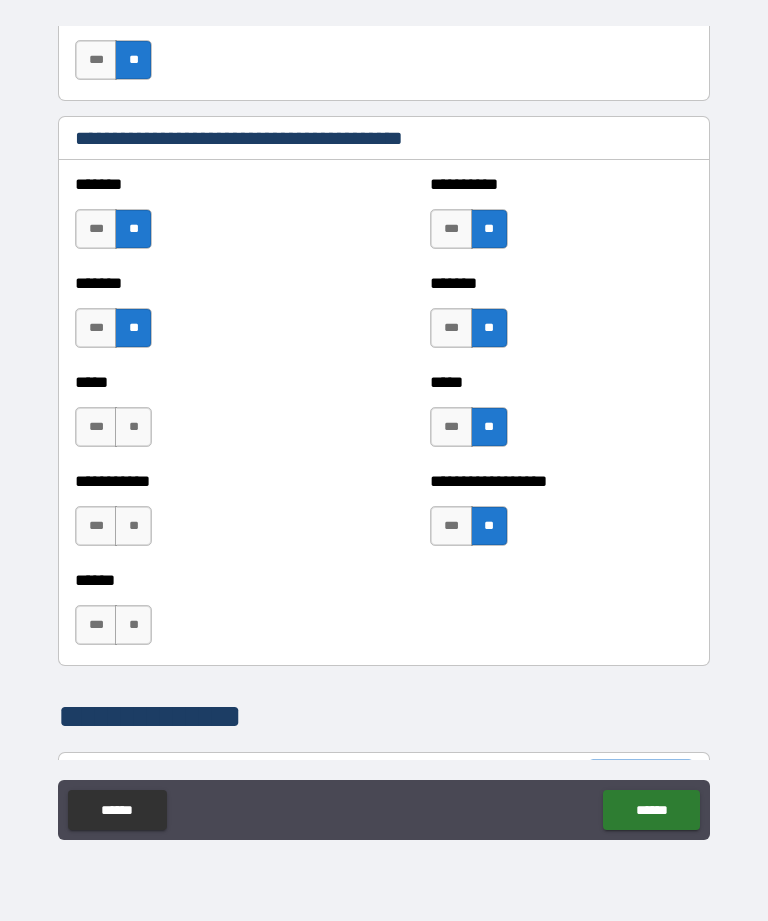 click on "**" at bounding box center [133, 427] 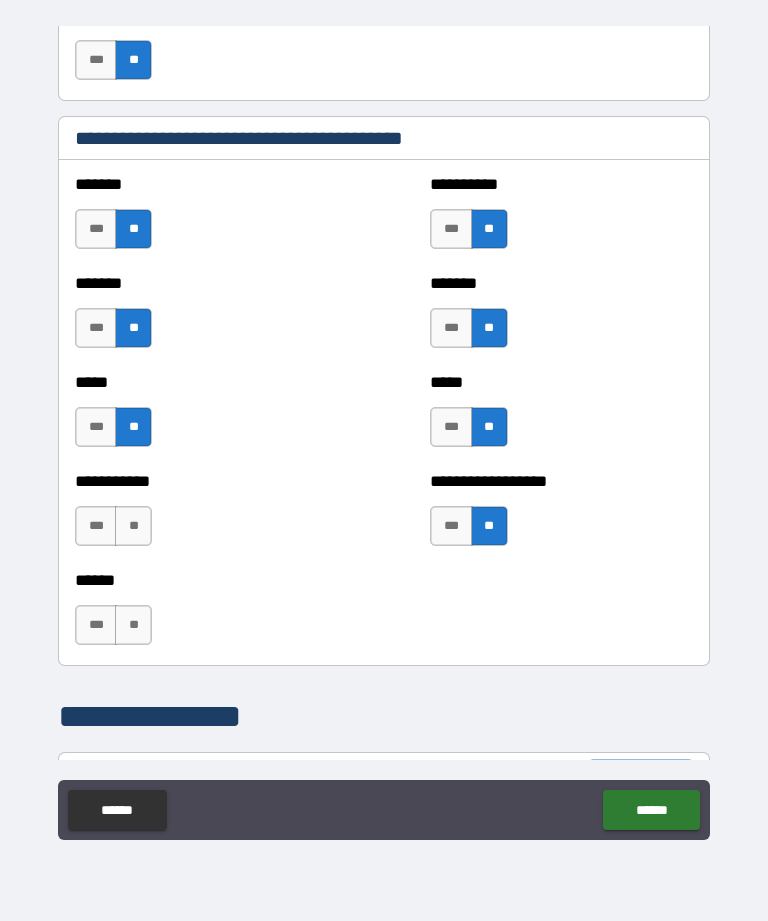 click on "**" at bounding box center [133, 526] 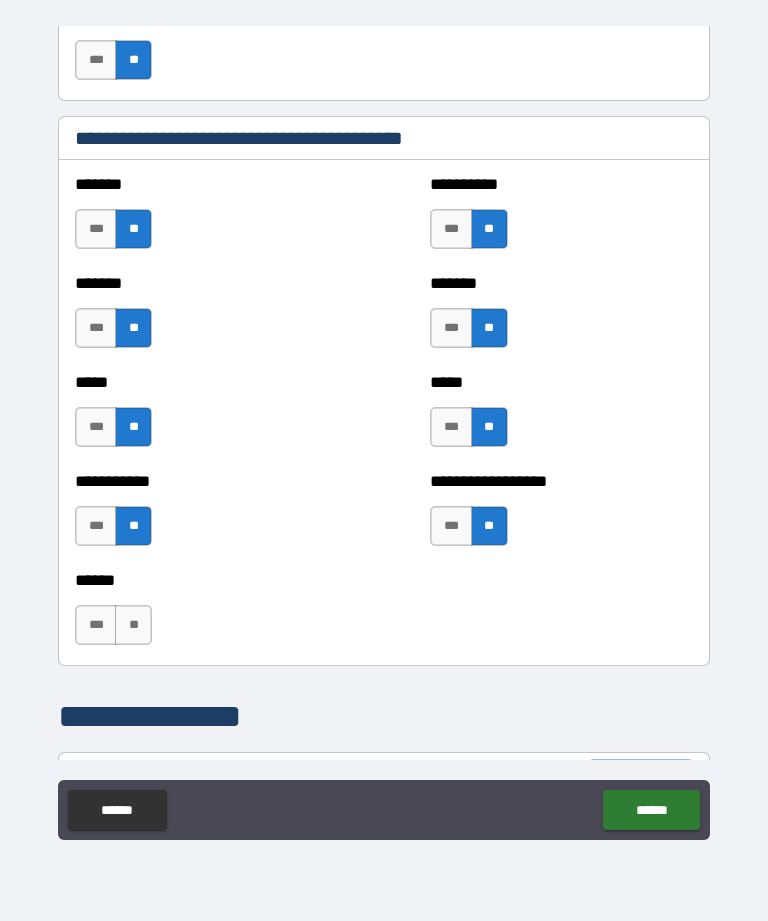 click on "**" at bounding box center [133, 625] 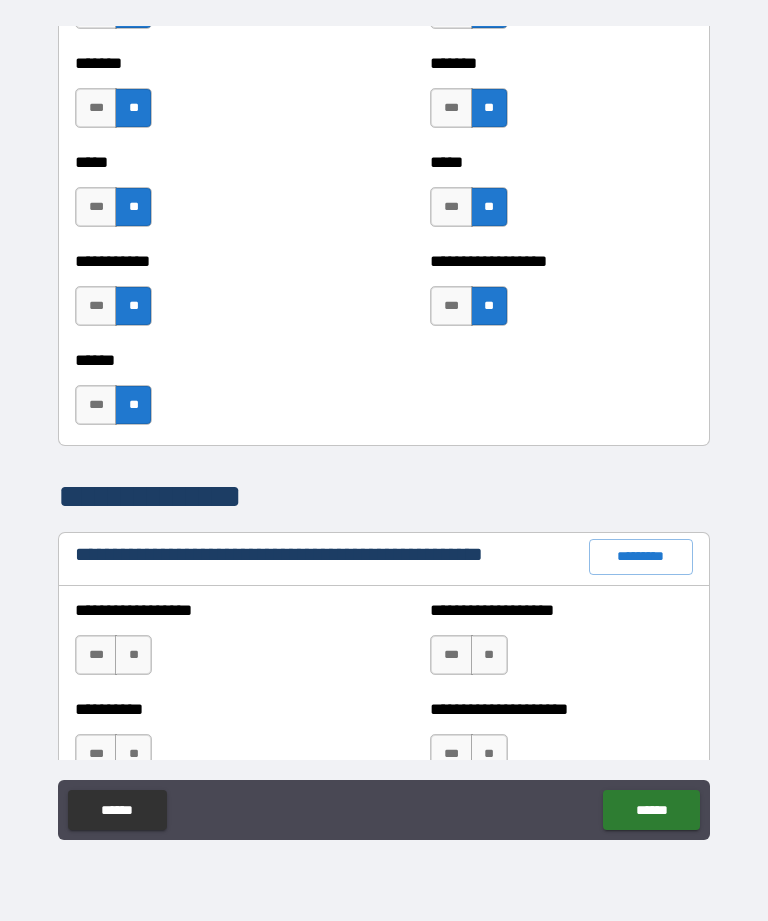 click on "*********" at bounding box center [641, 557] 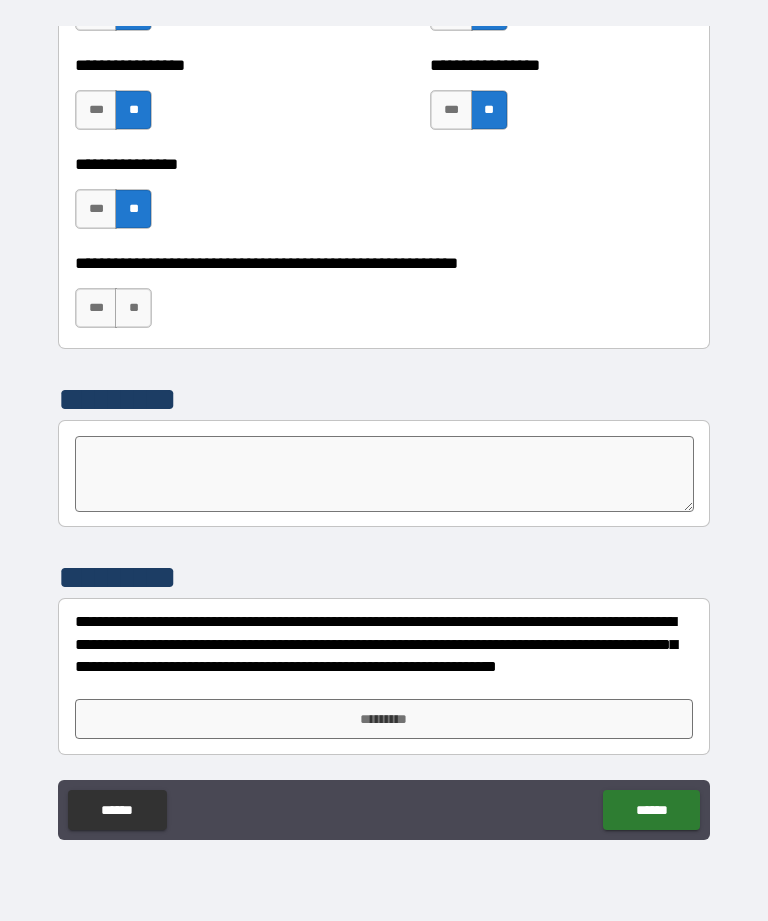 scroll, scrollTop: 6107, scrollLeft: 0, axis: vertical 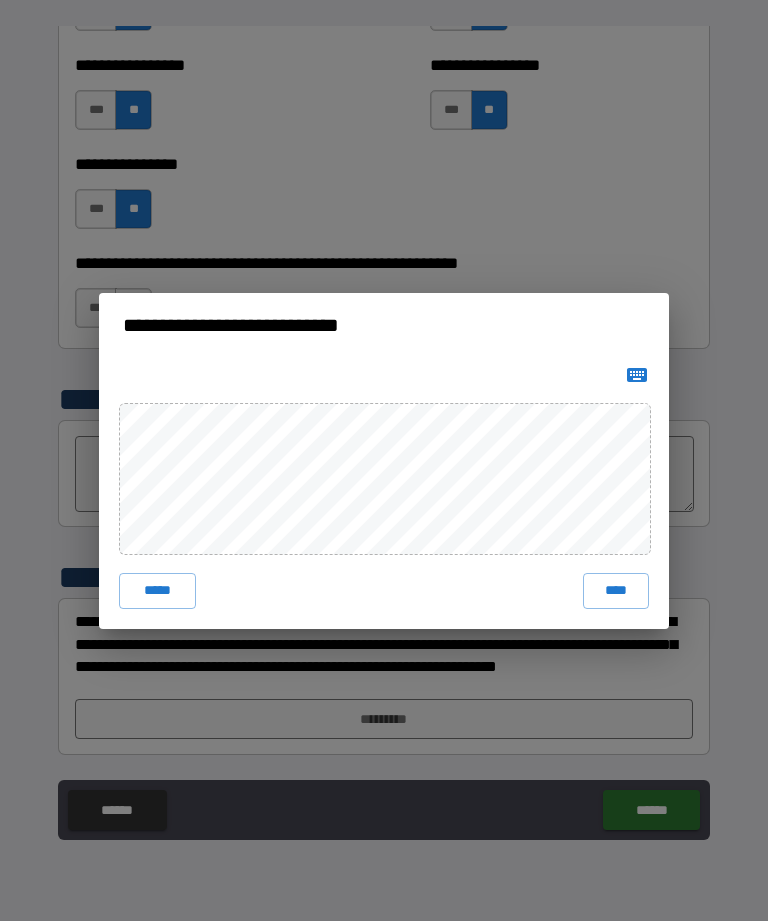 click 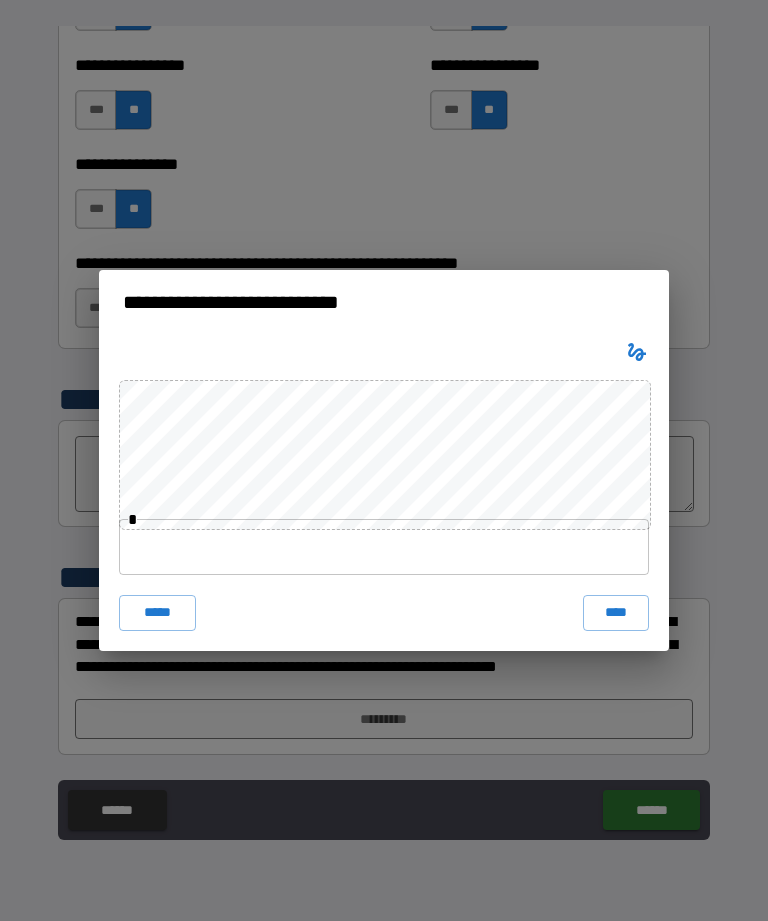 click at bounding box center (384, 547) 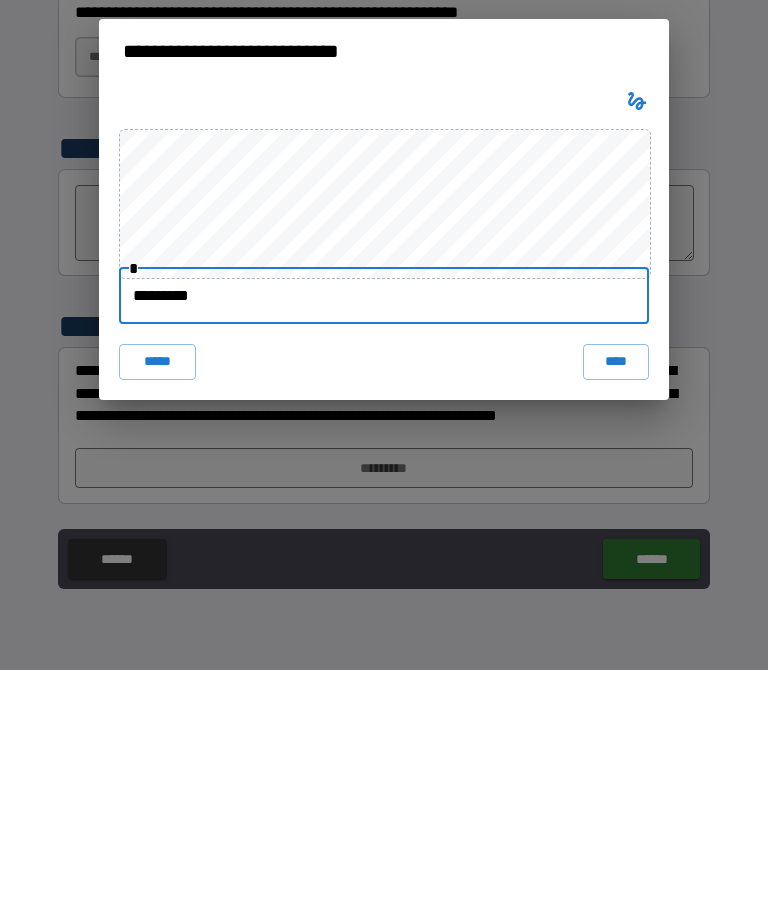 type on "**********" 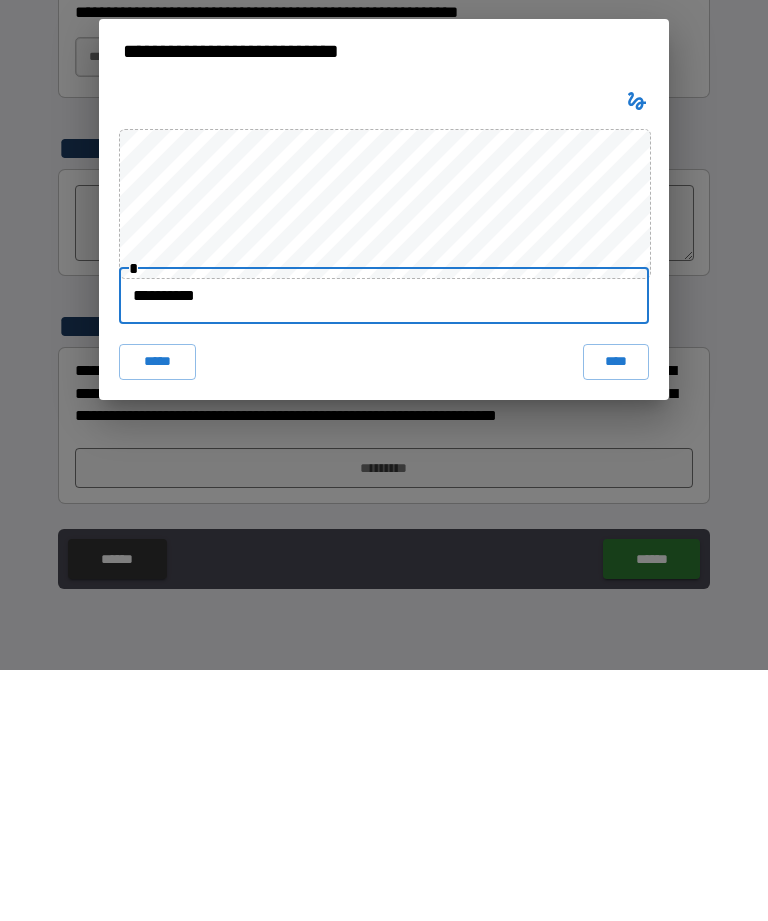 click on "**********" at bounding box center [384, 460] 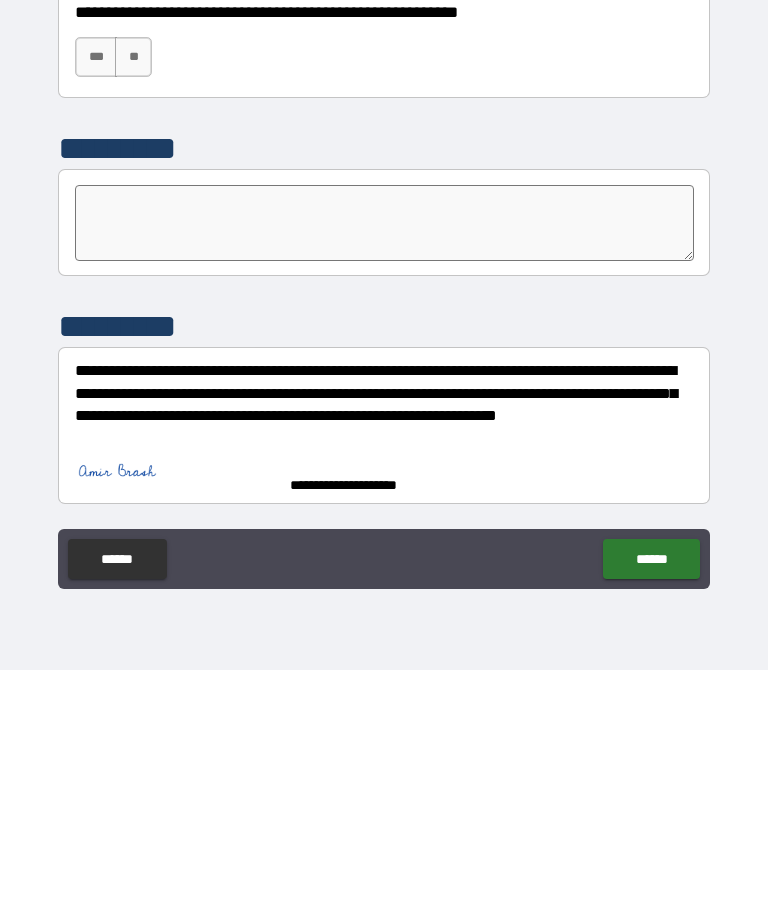 scroll, scrollTop: 6097, scrollLeft: 0, axis: vertical 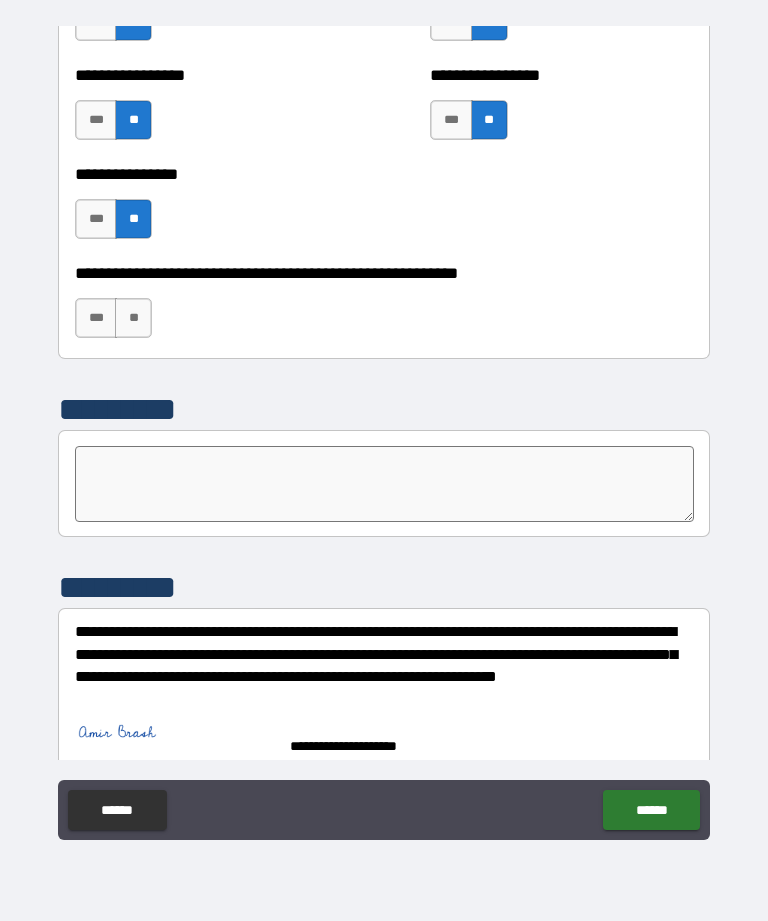 click on "******" at bounding box center [651, 810] 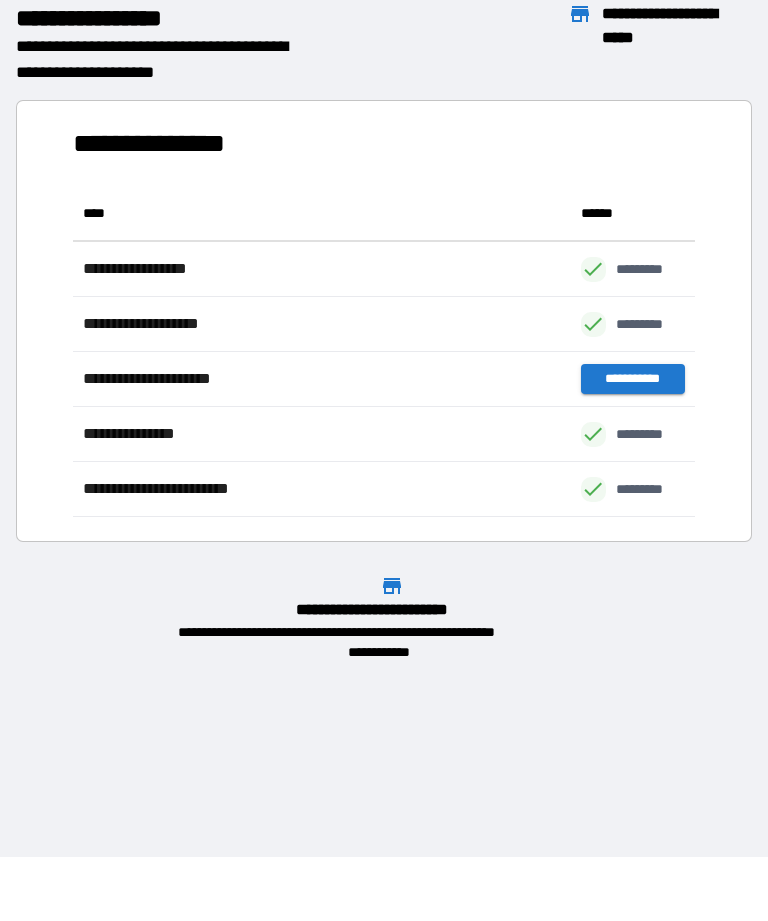 scroll, scrollTop: 1, scrollLeft: 1, axis: both 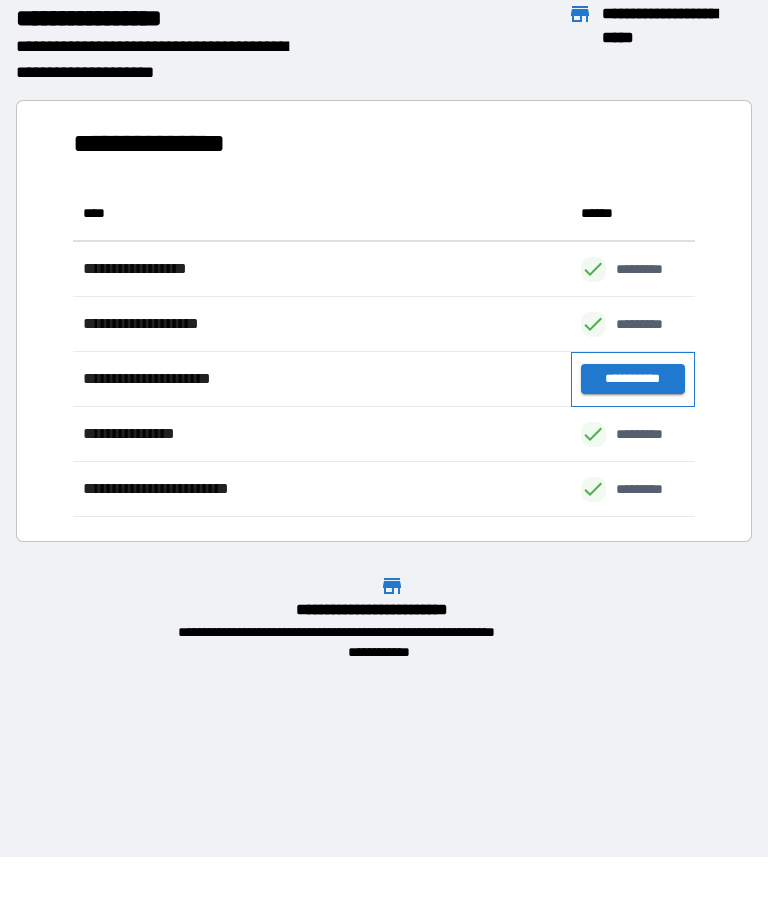 click on "**********" at bounding box center (633, 379) 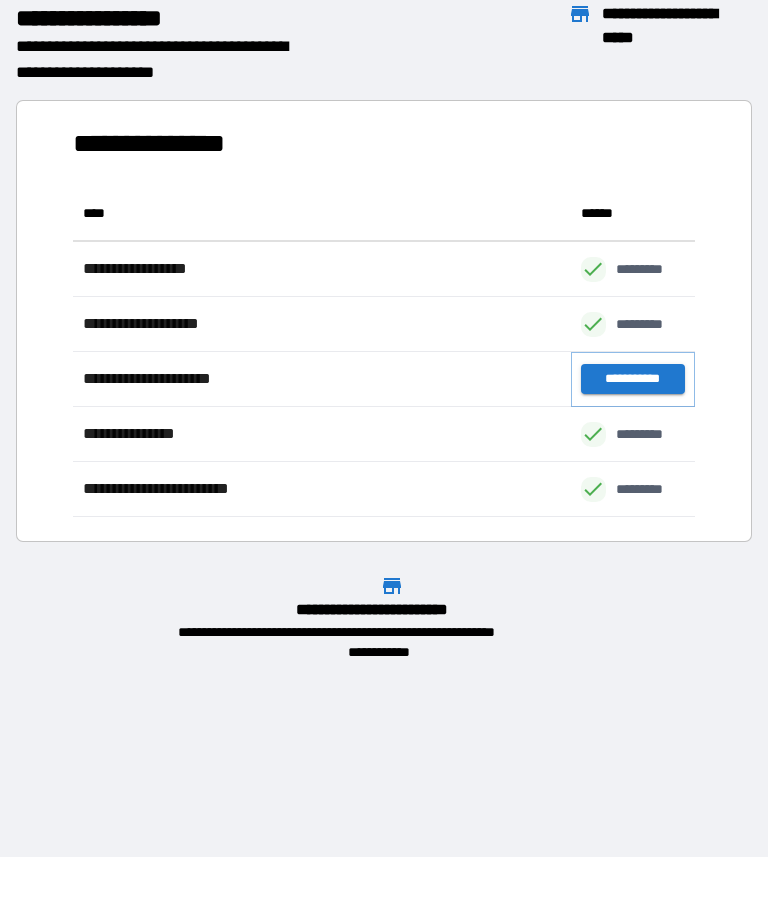 click on "**********" at bounding box center [633, 379] 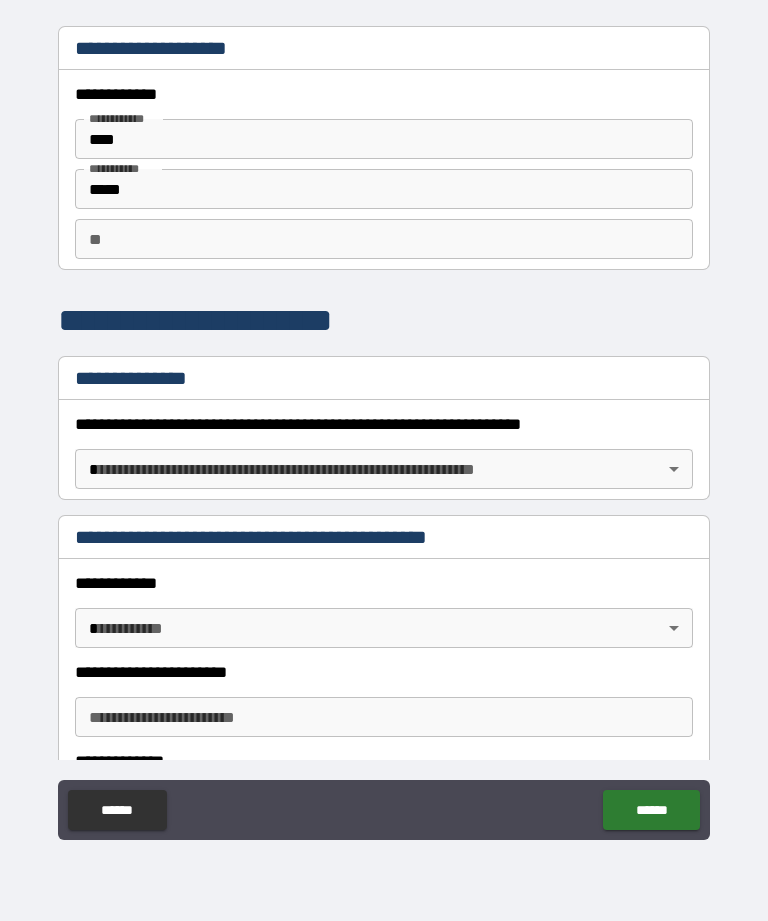 click on "**********" at bounding box center (384, 428) 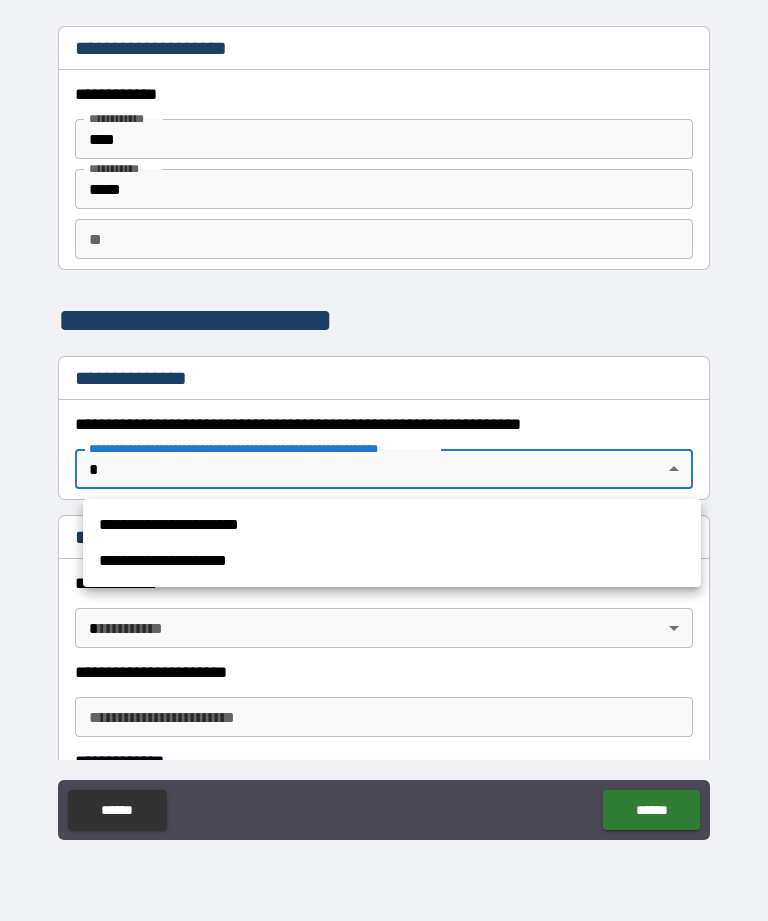 click on "**********" at bounding box center [392, 525] 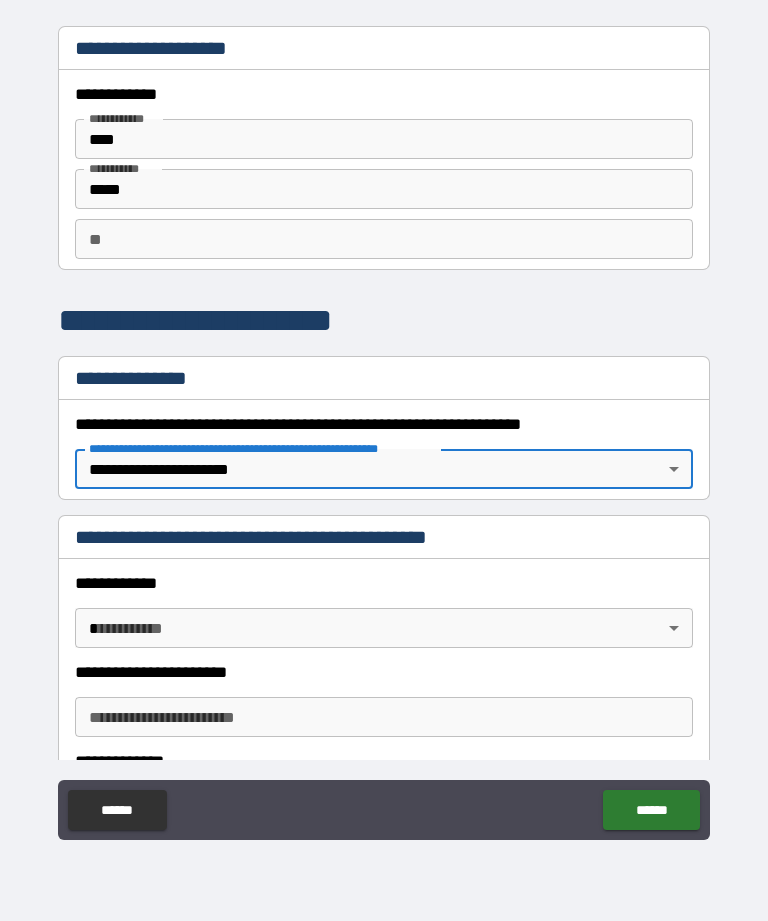 type on "*" 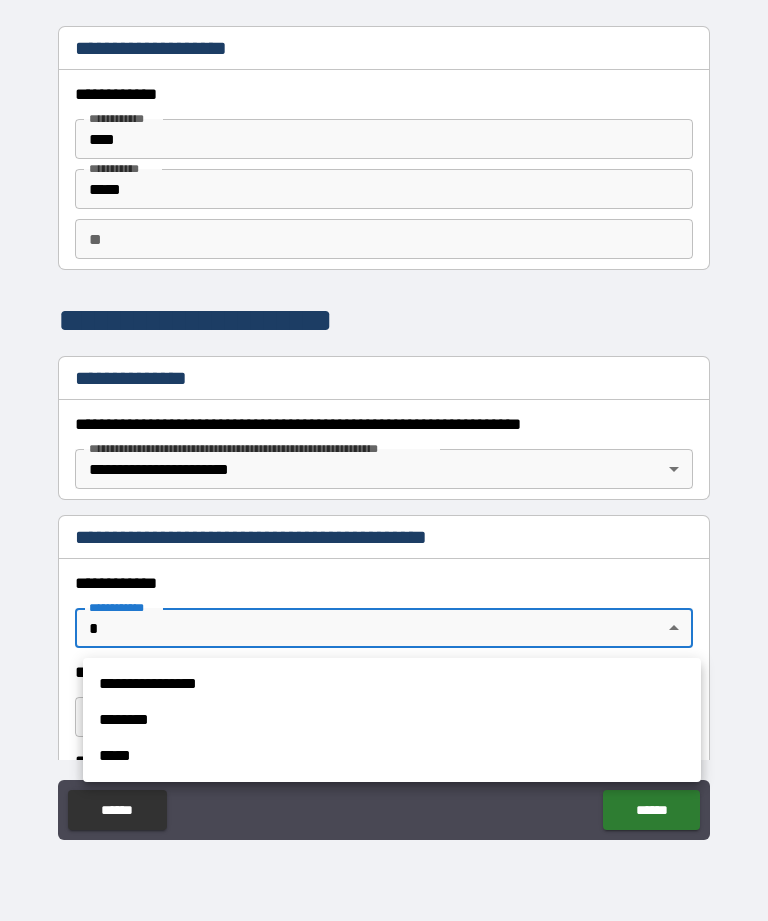 click on "********" at bounding box center [392, 720] 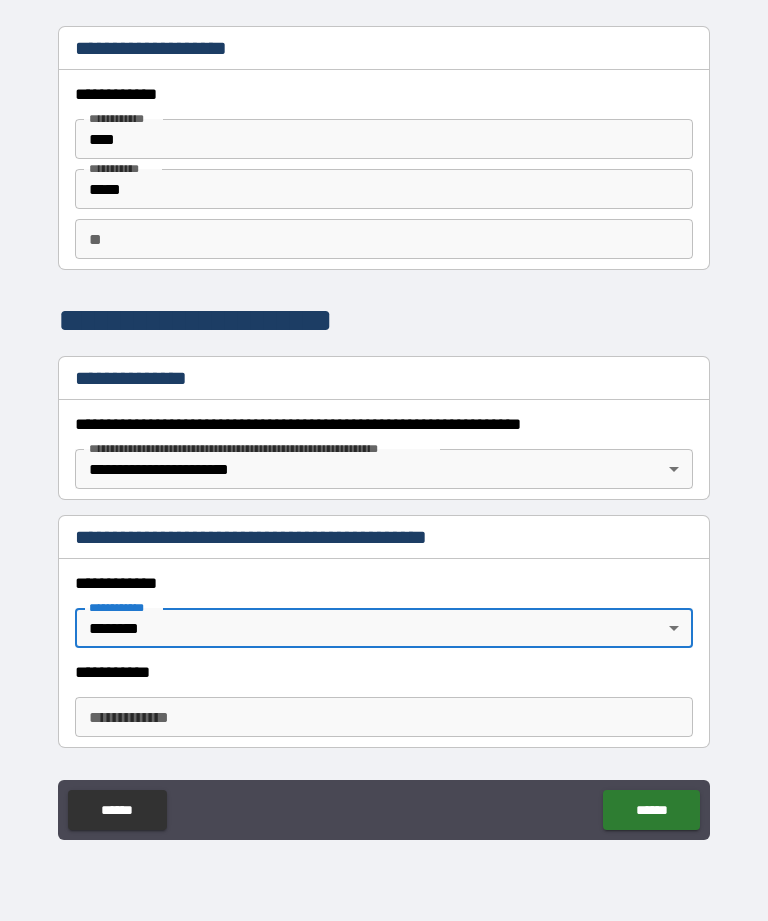 click on "**********" at bounding box center (384, 717) 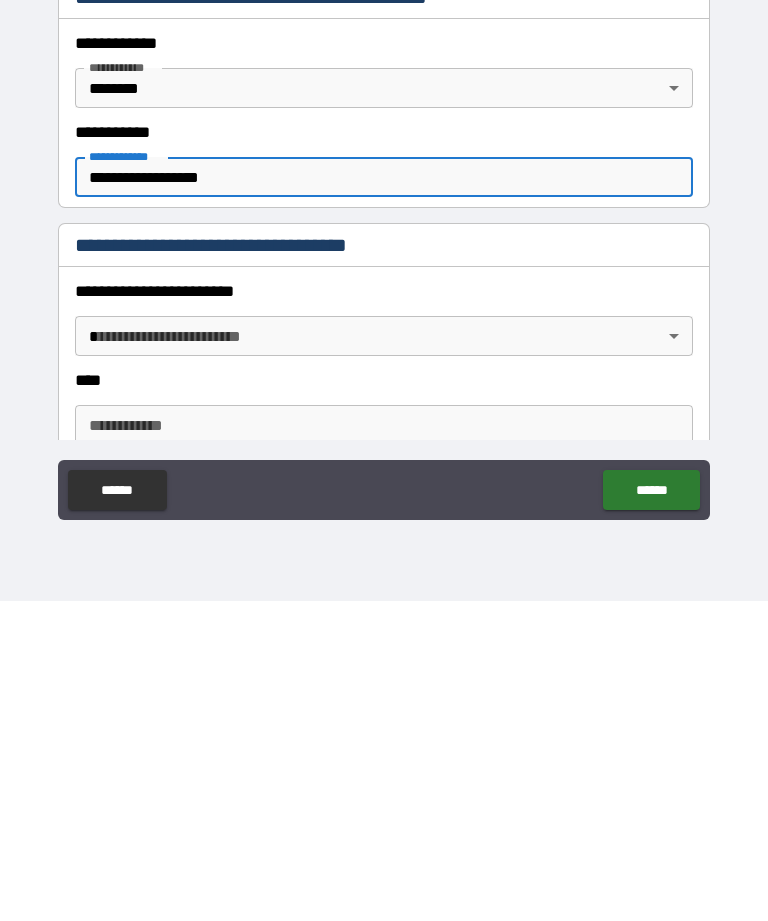 scroll, scrollTop: 222, scrollLeft: 0, axis: vertical 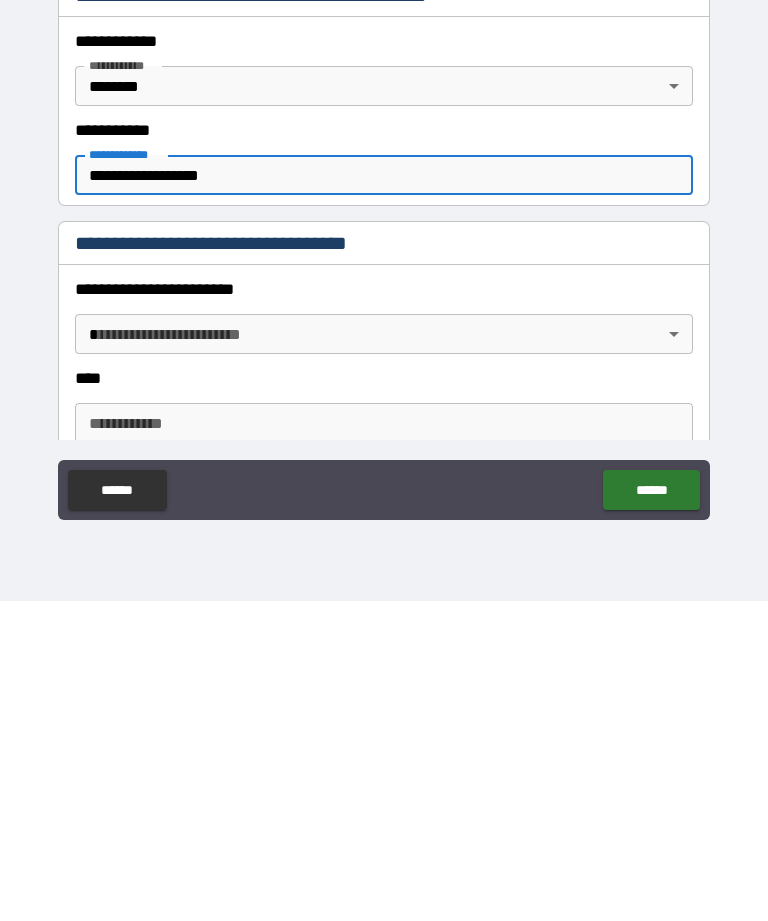 type on "**********" 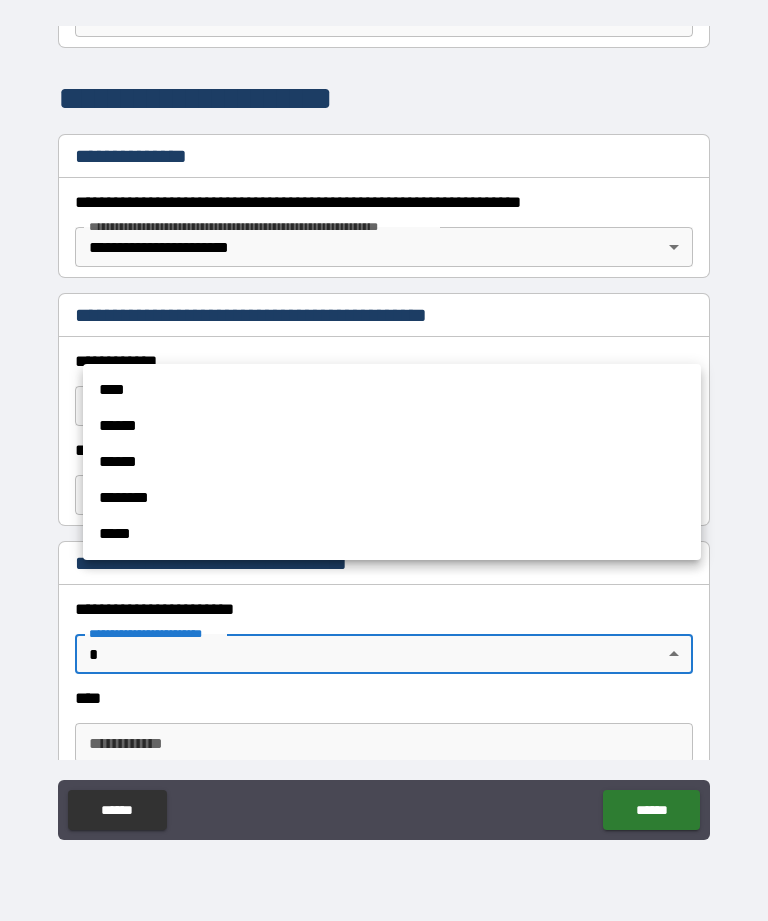 click on "****" at bounding box center [392, 390] 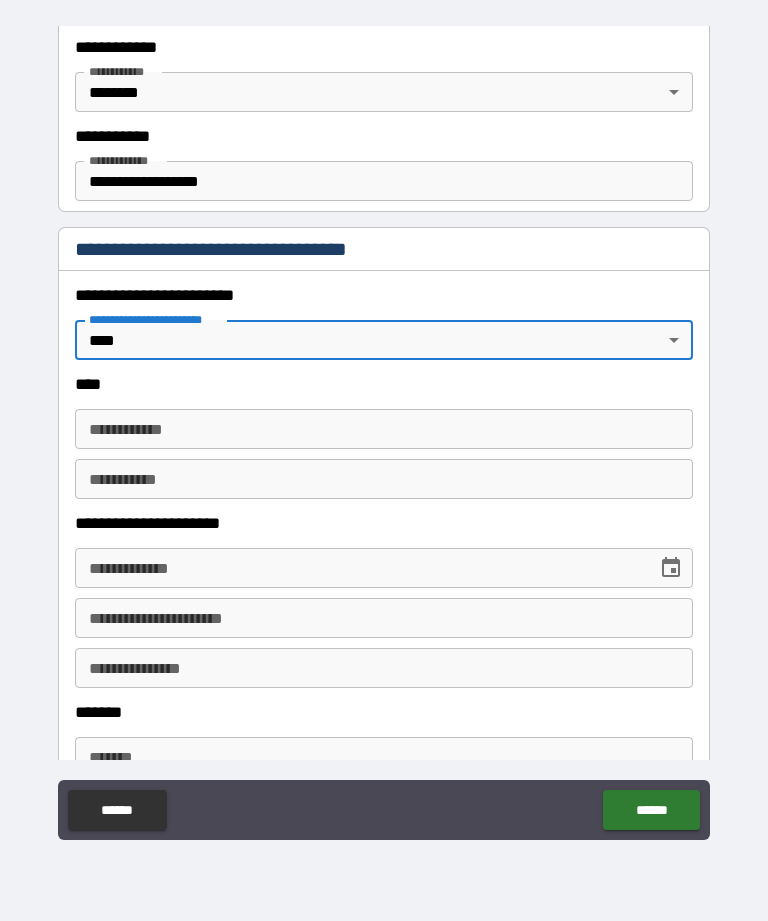 scroll, scrollTop: 537, scrollLeft: 0, axis: vertical 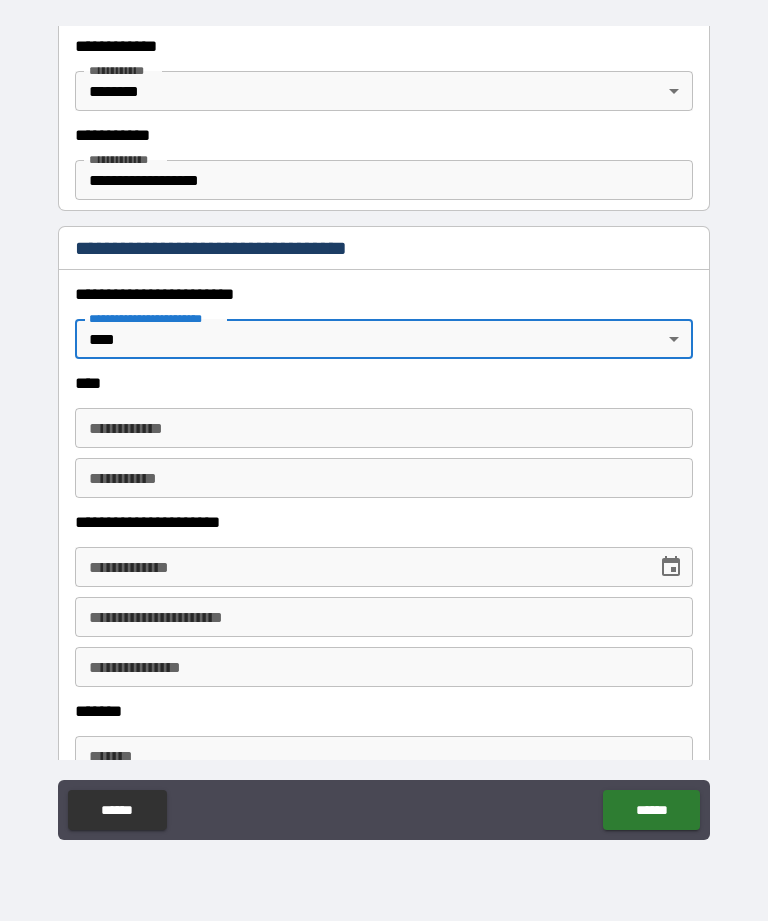click on "**********" at bounding box center (384, 428) 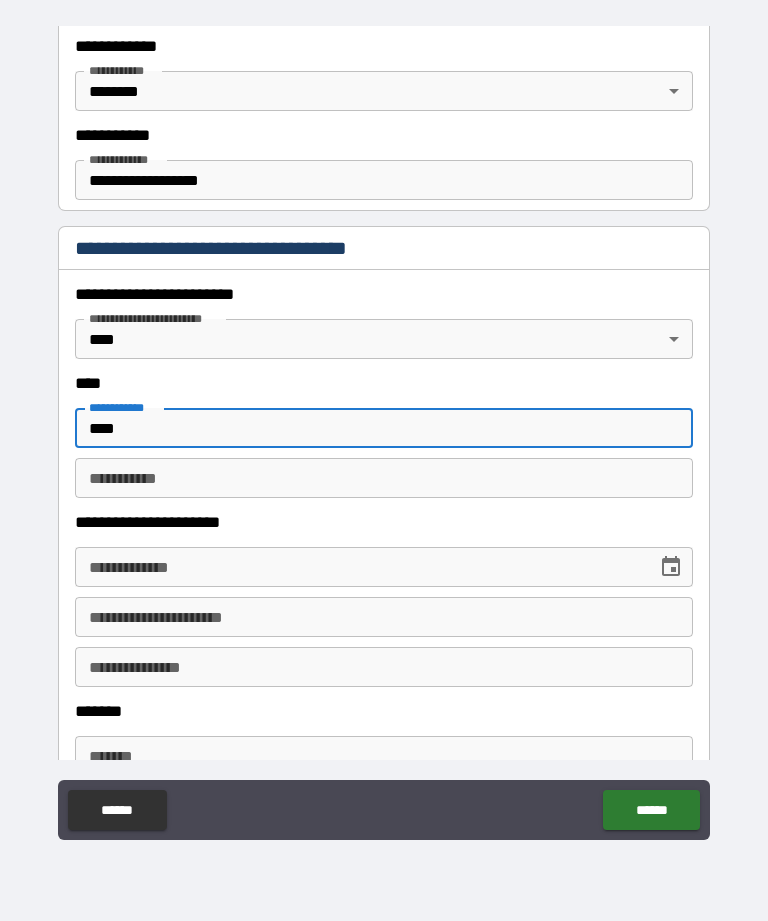 type on "****" 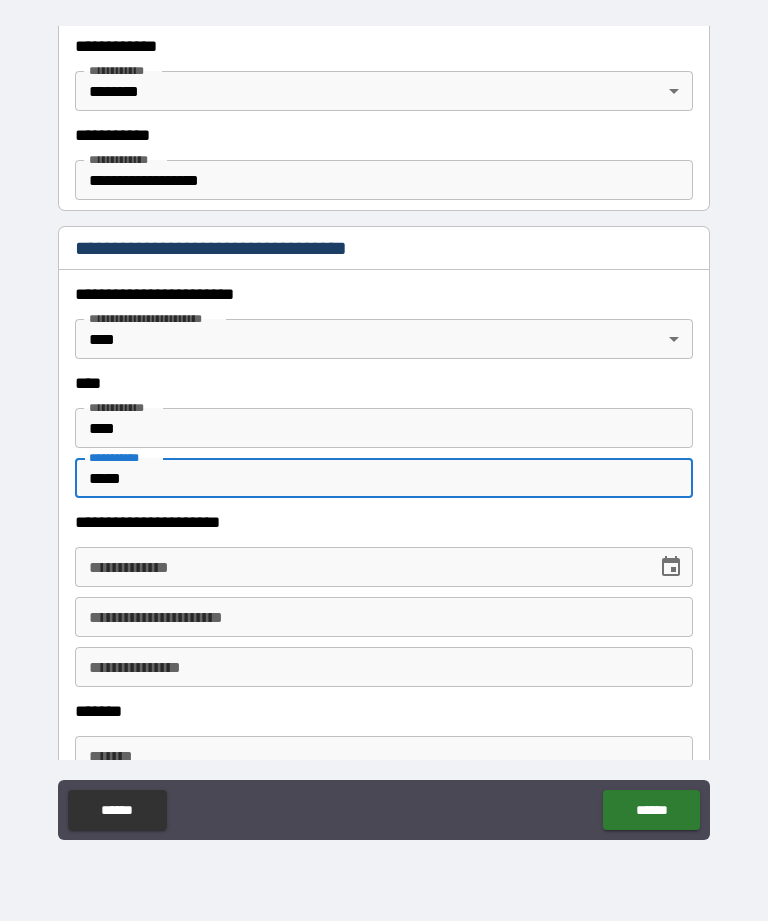 type on "*****" 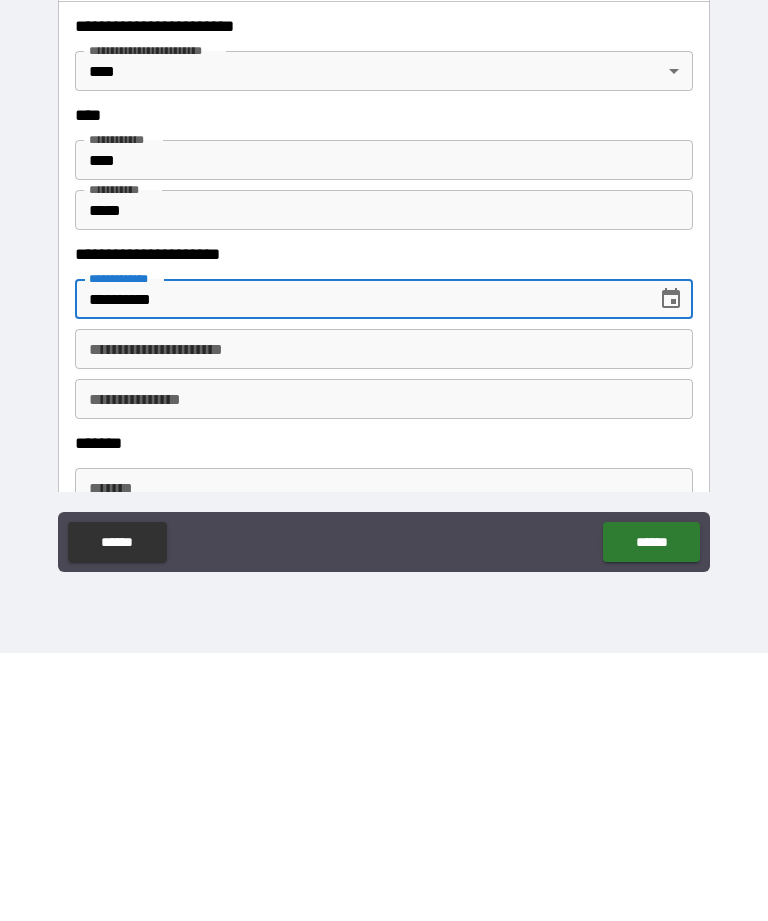 scroll, scrollTop: 680, scrollLeft: 0, axis: vertical 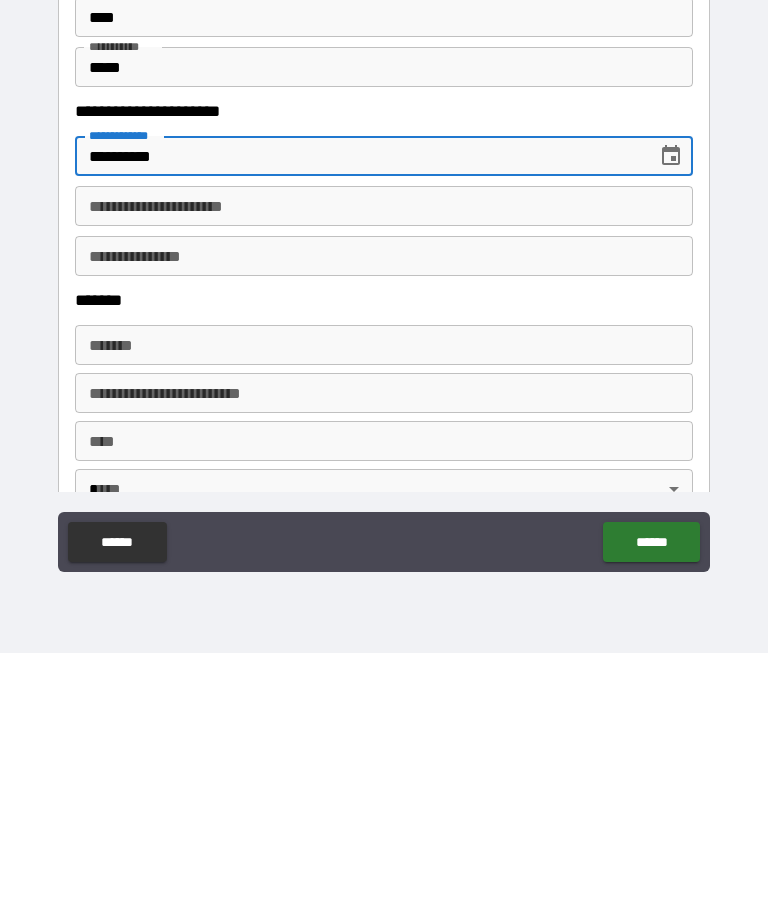 type on "**********" 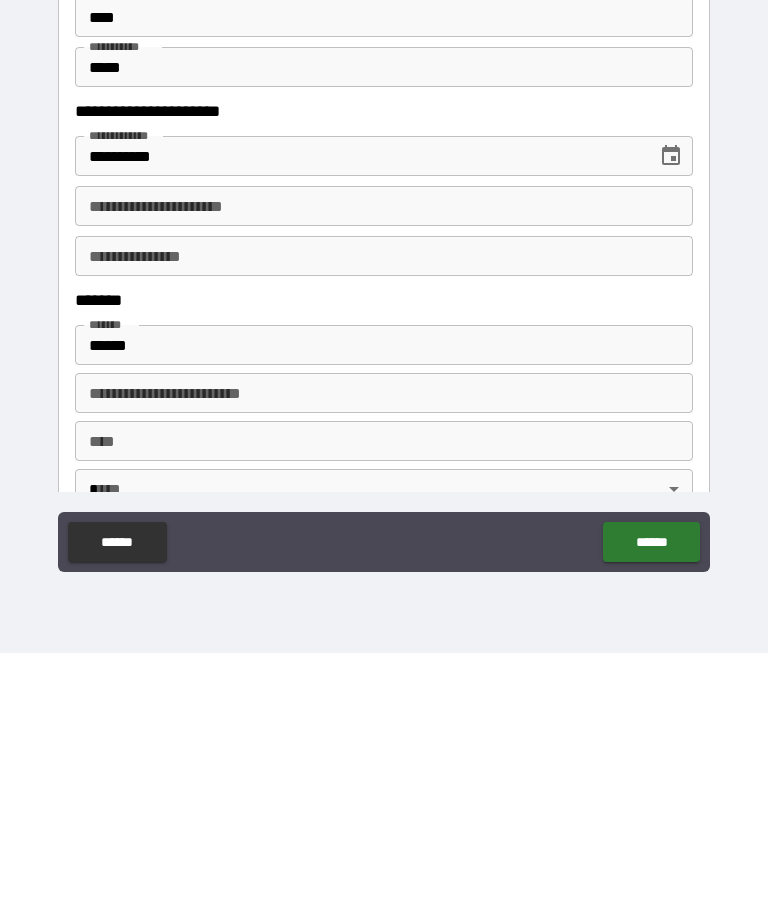 type on "**********" 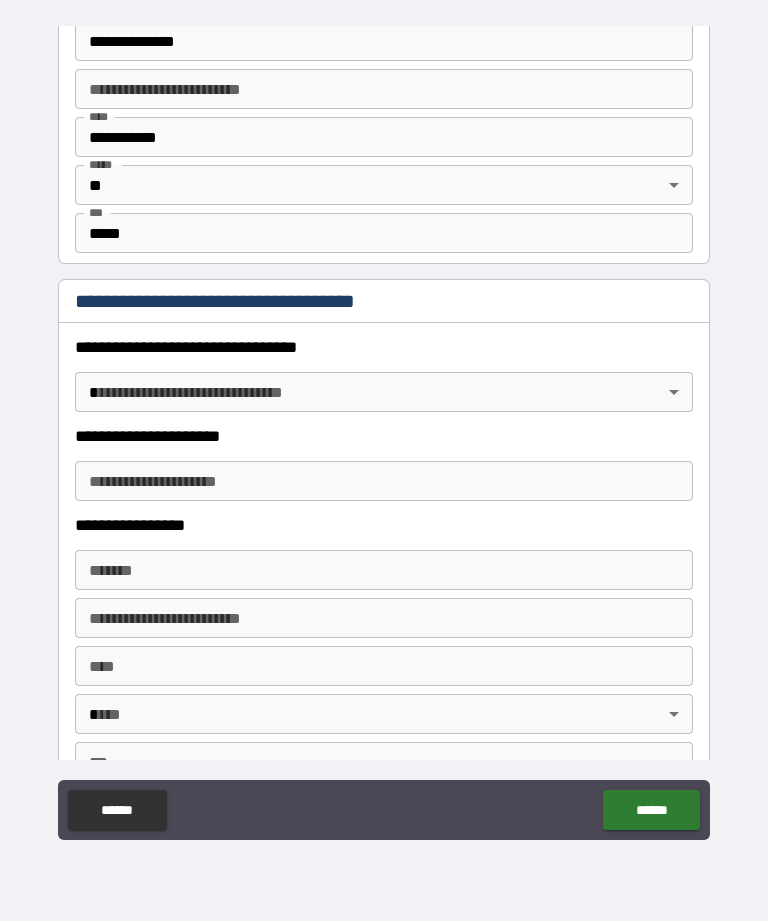 scroll, scrollTop: 1252, scrollLeft: 0, axis: vertical 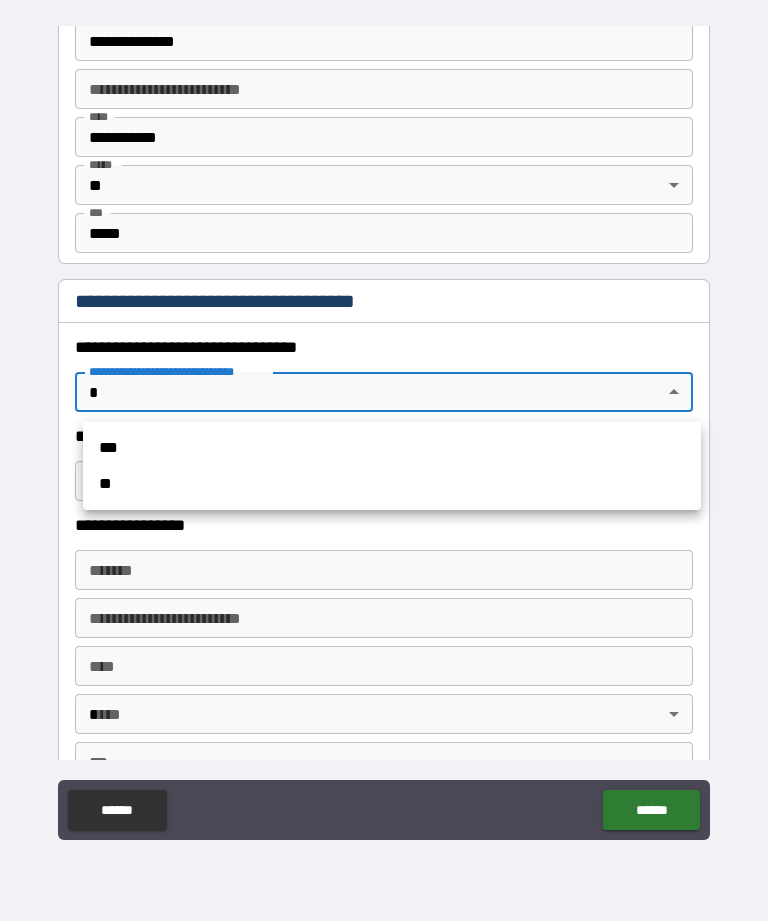 click on "**" at bounding box center (392, 484) 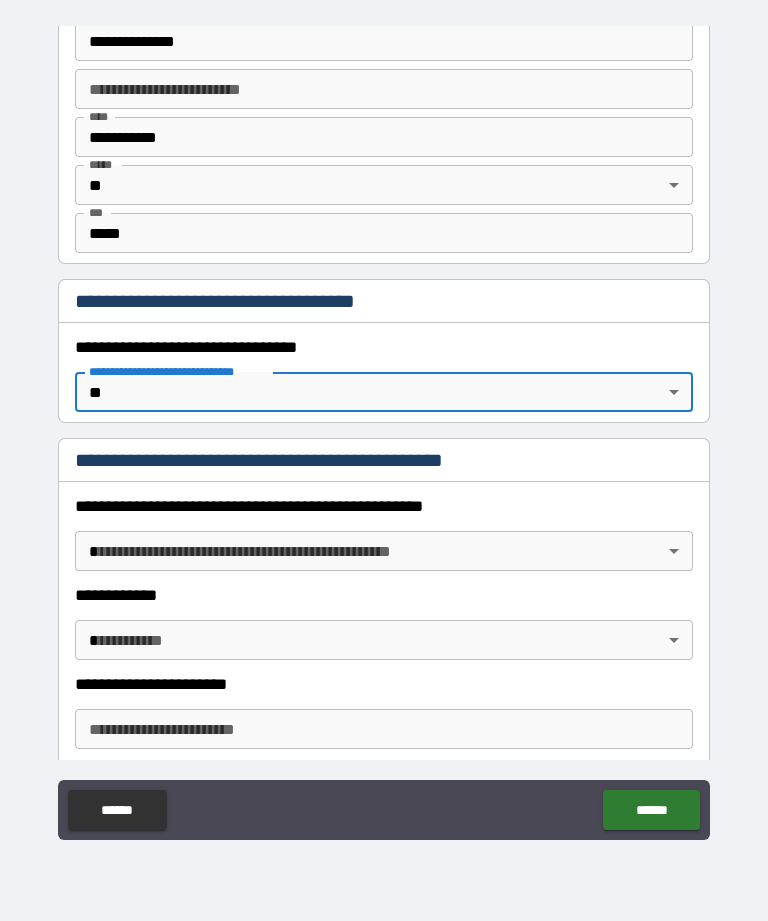 click on "**********" at bounding box center [384, 428] 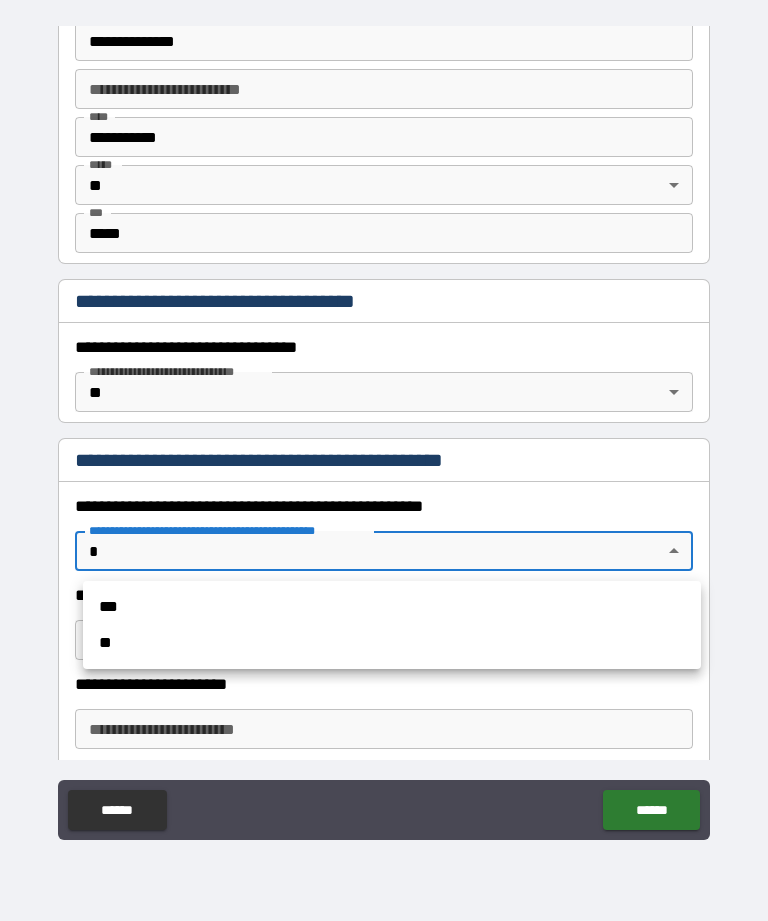 click on "**" at bounding box center [392, 643] 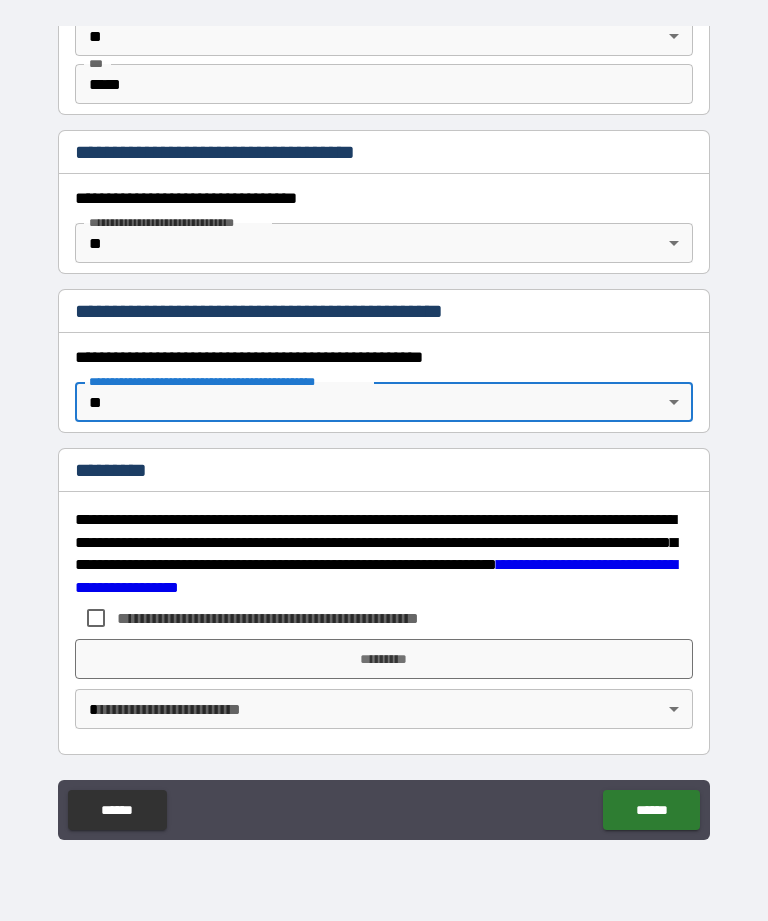 scroll, scrollTop: 1401, scrollLeft: 0, axis: vertical 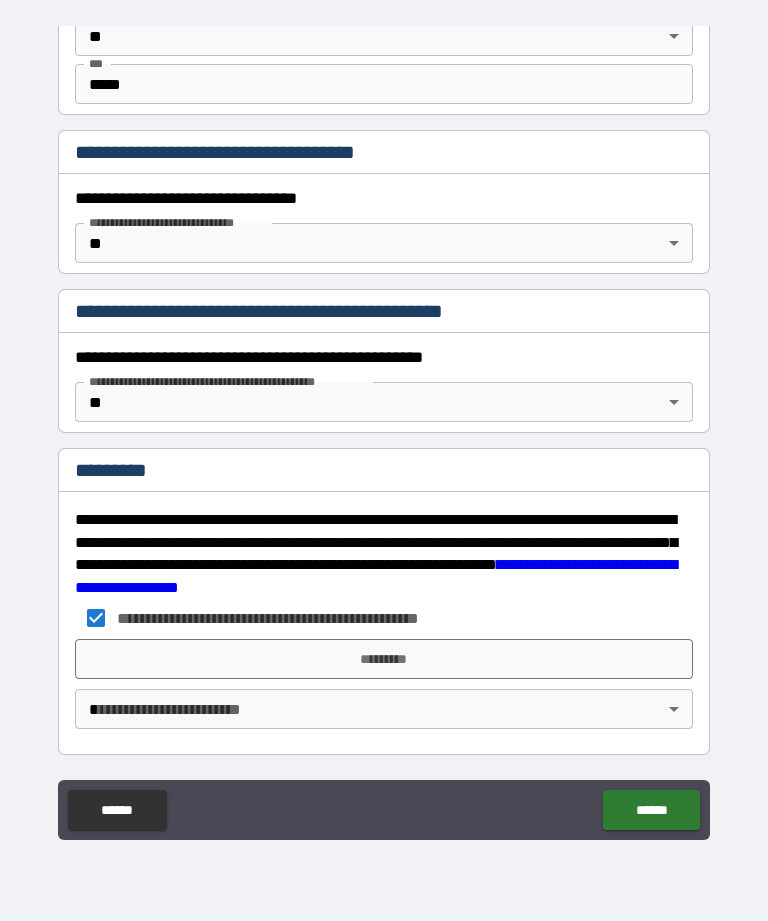click on "**********" at bounding box center [384, 428] 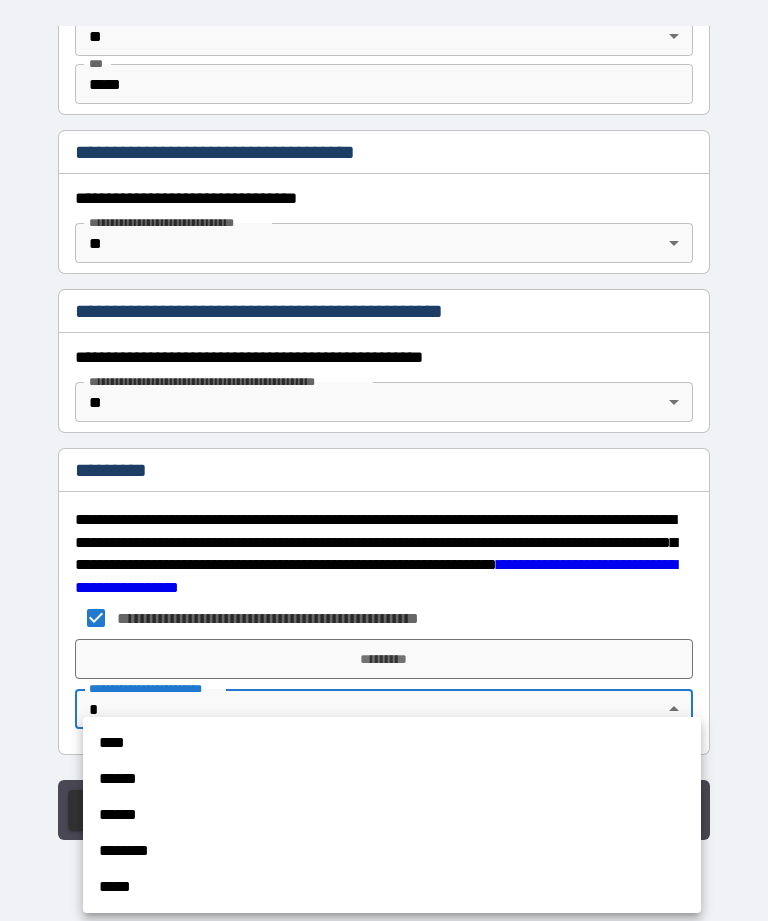 click on "****" at bounding box center [392, 743] 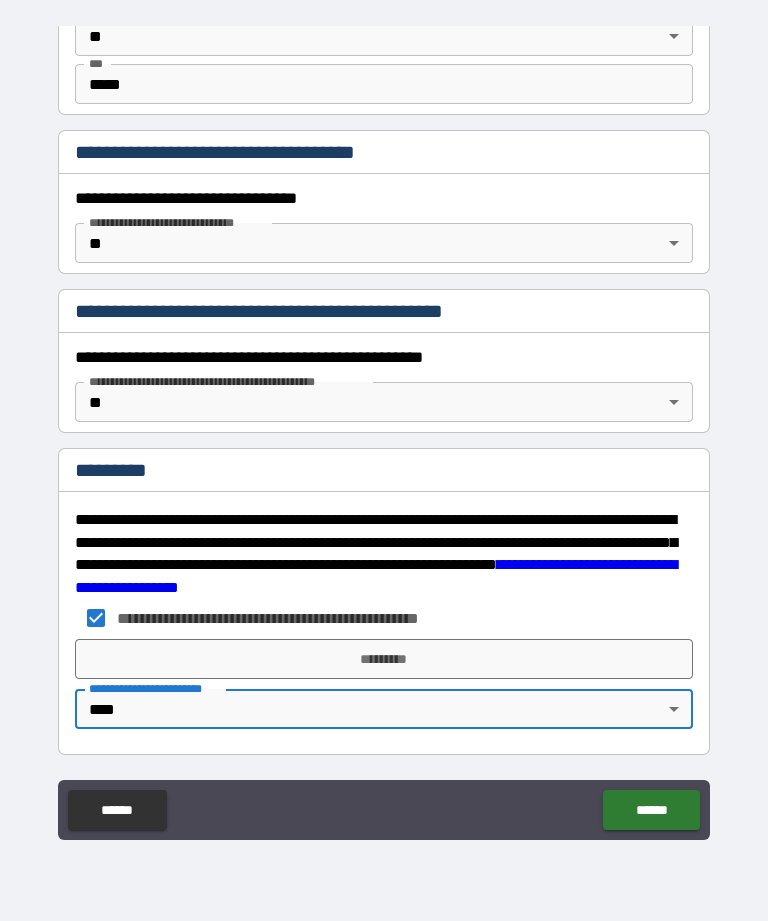 type on "*" 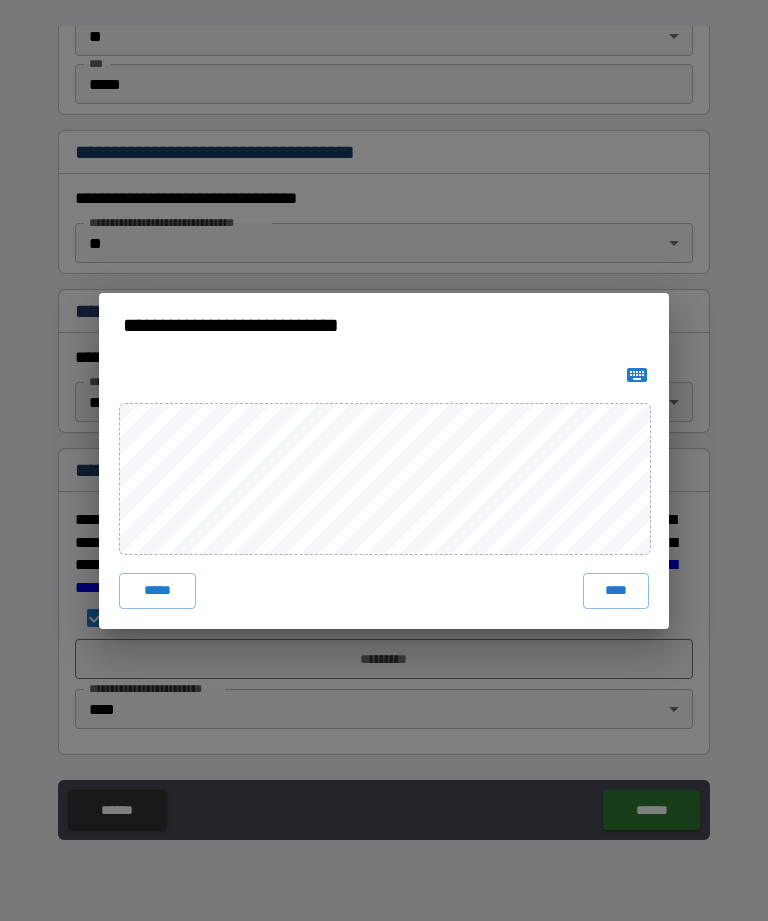 click on "****" at bounding box center [616, 591] 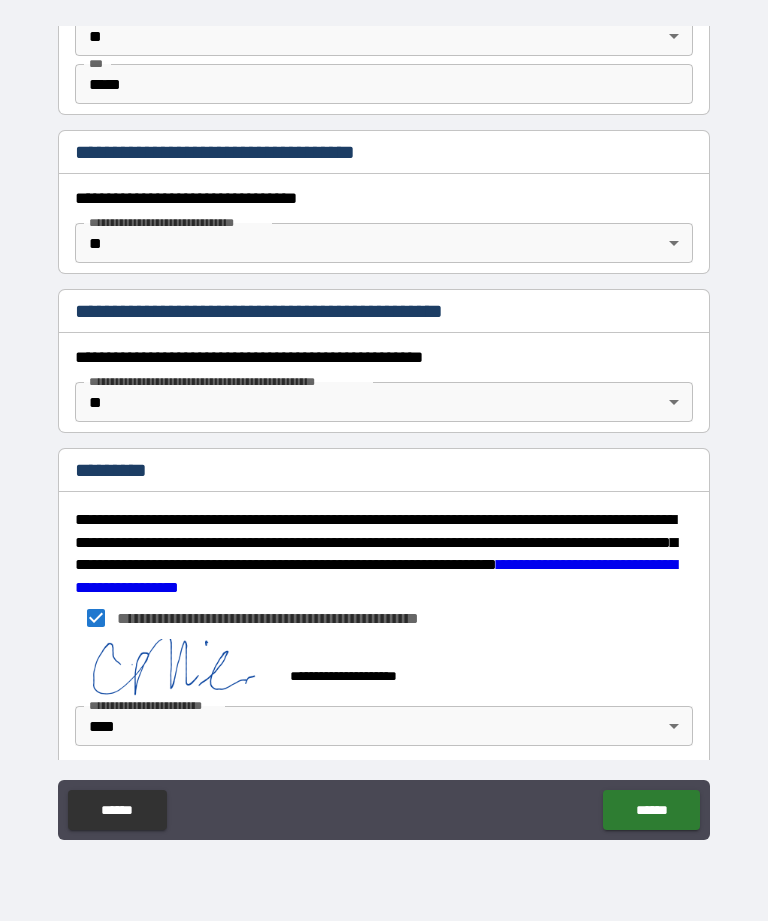 scroll, scrollTop: 1391, scrollLeft: 0, axis: vertical 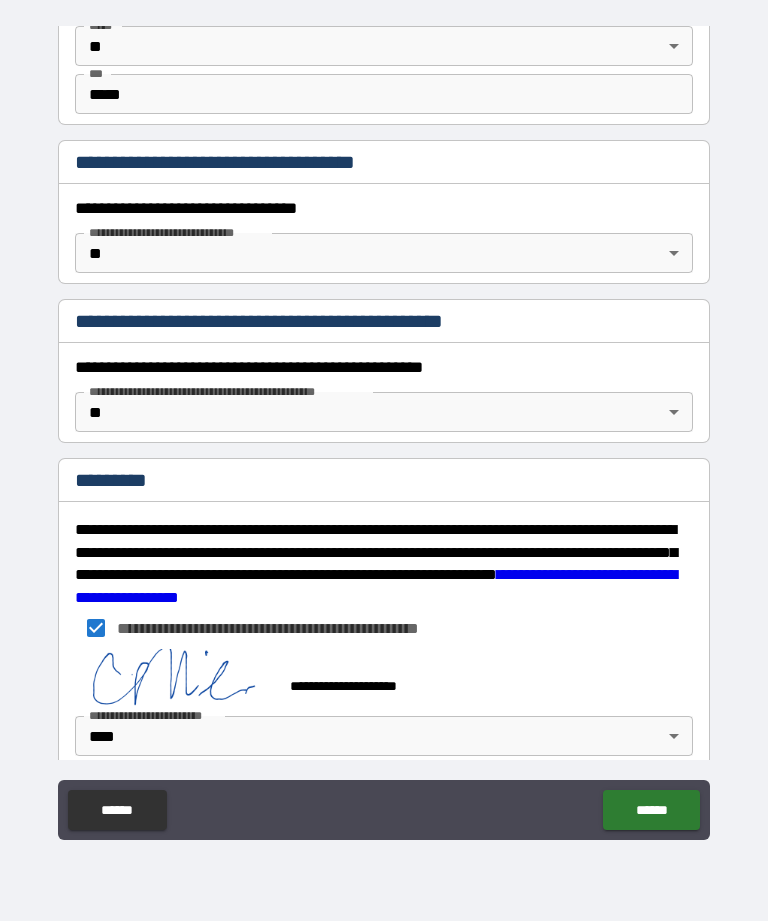click on "******" at bounding box center [651, 810] 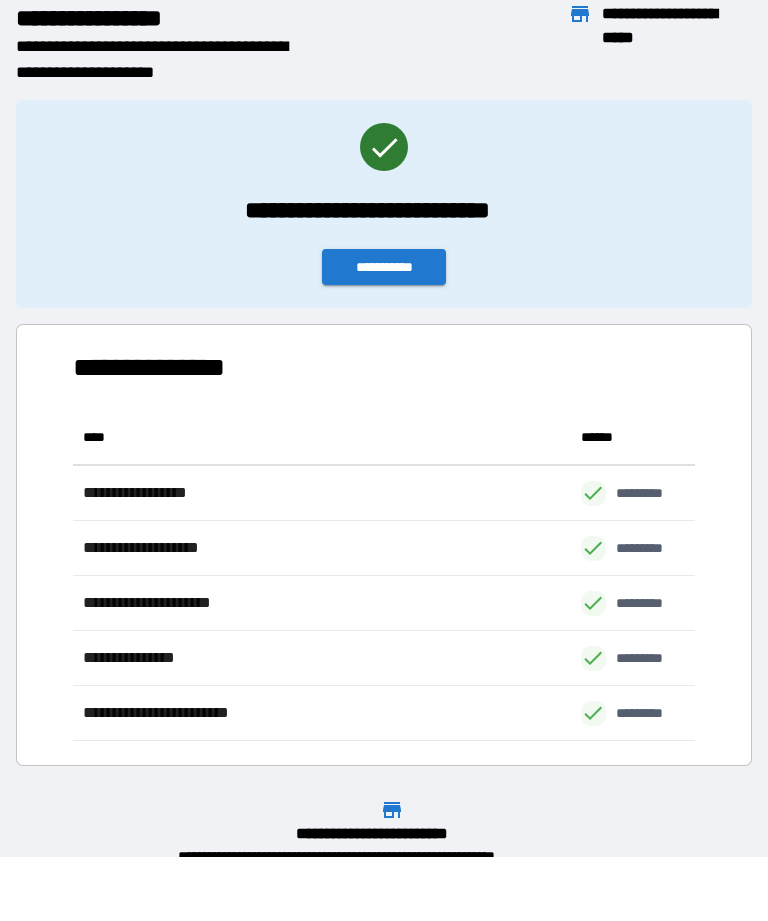 scroll, scrollTop: 331, scrollLeft: 622, axis: both 